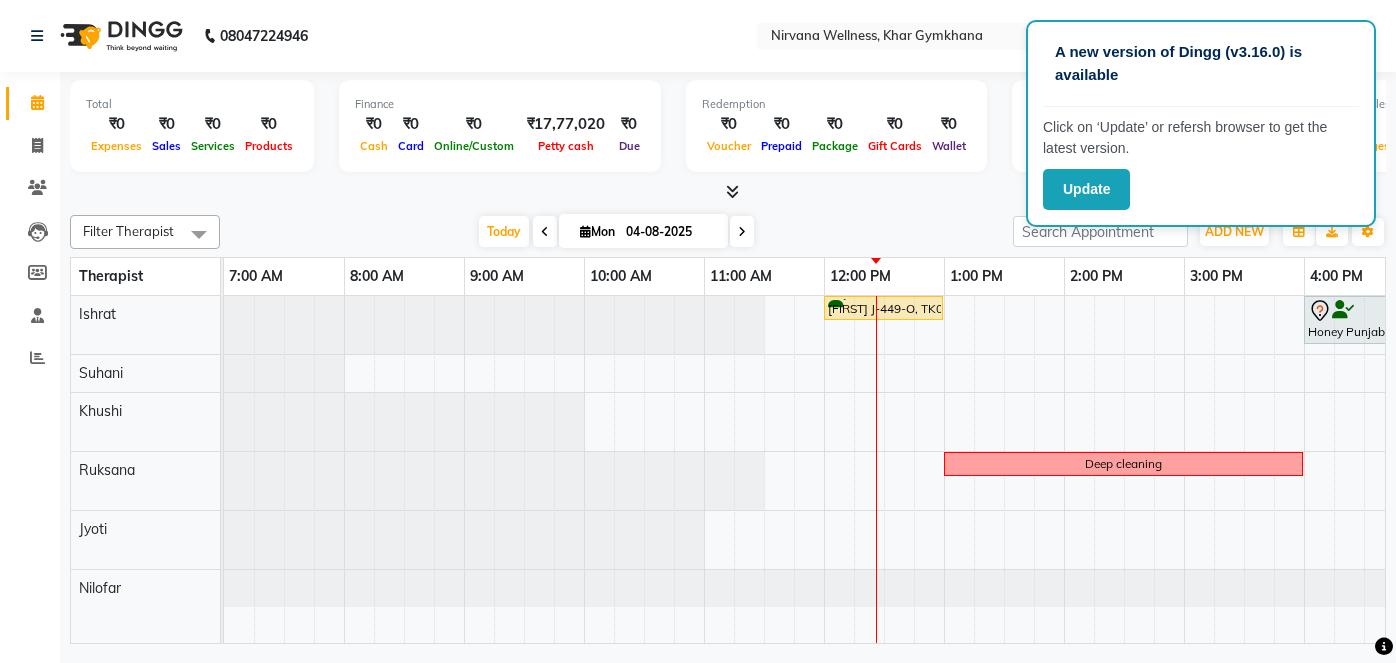 scroll, scrollTop: 0, scrollLeft: 0, axis: both 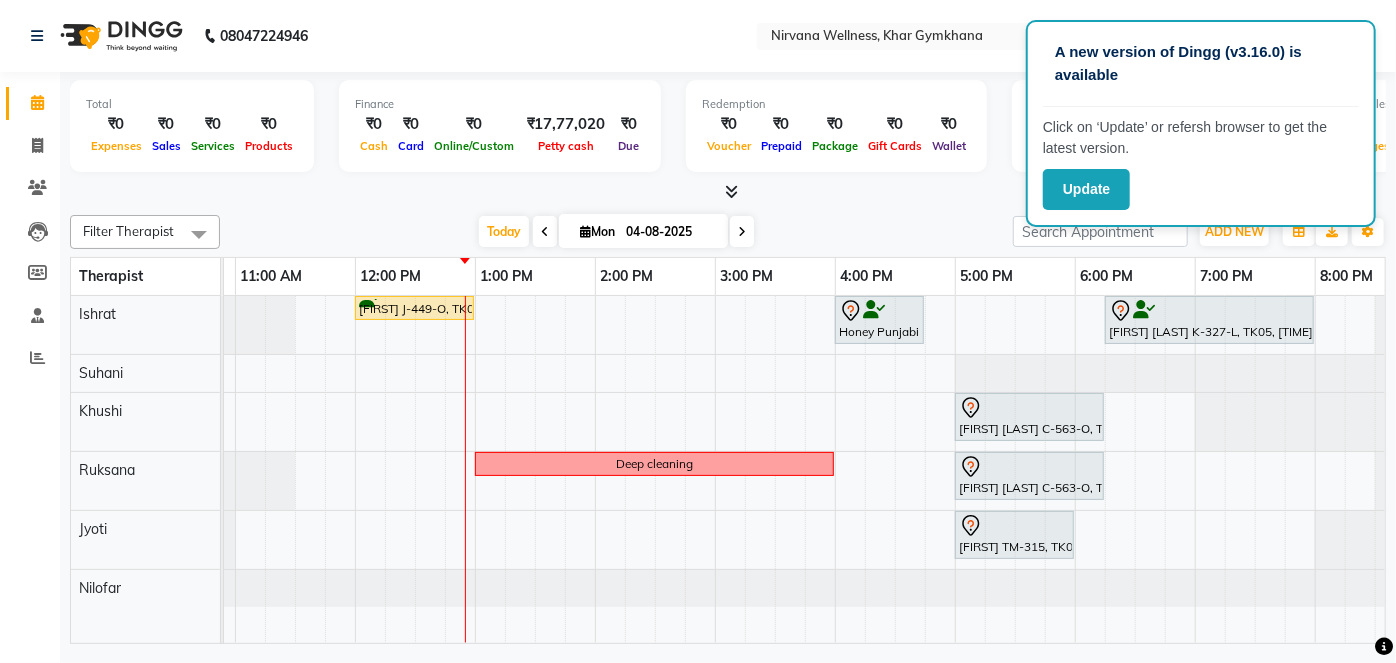click at bounding box center (742, 231) 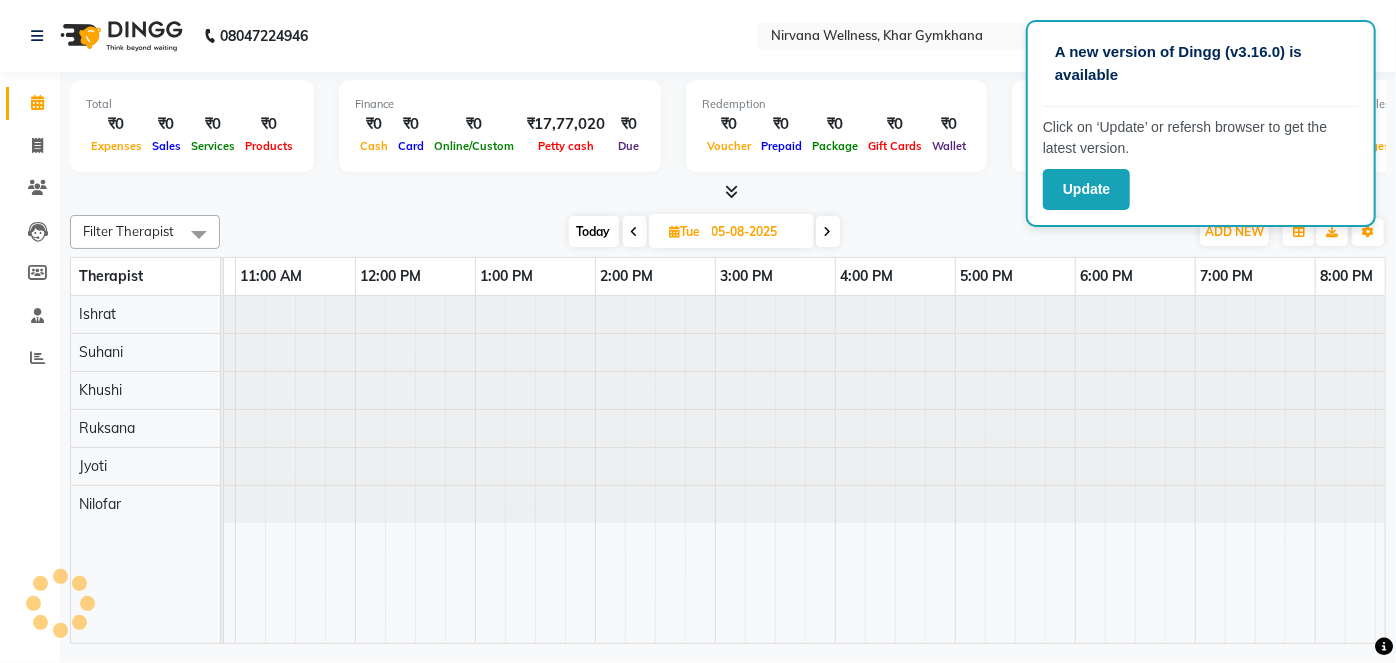 scroll, scrollTop: 0, scrollLeft: 0, axis: both 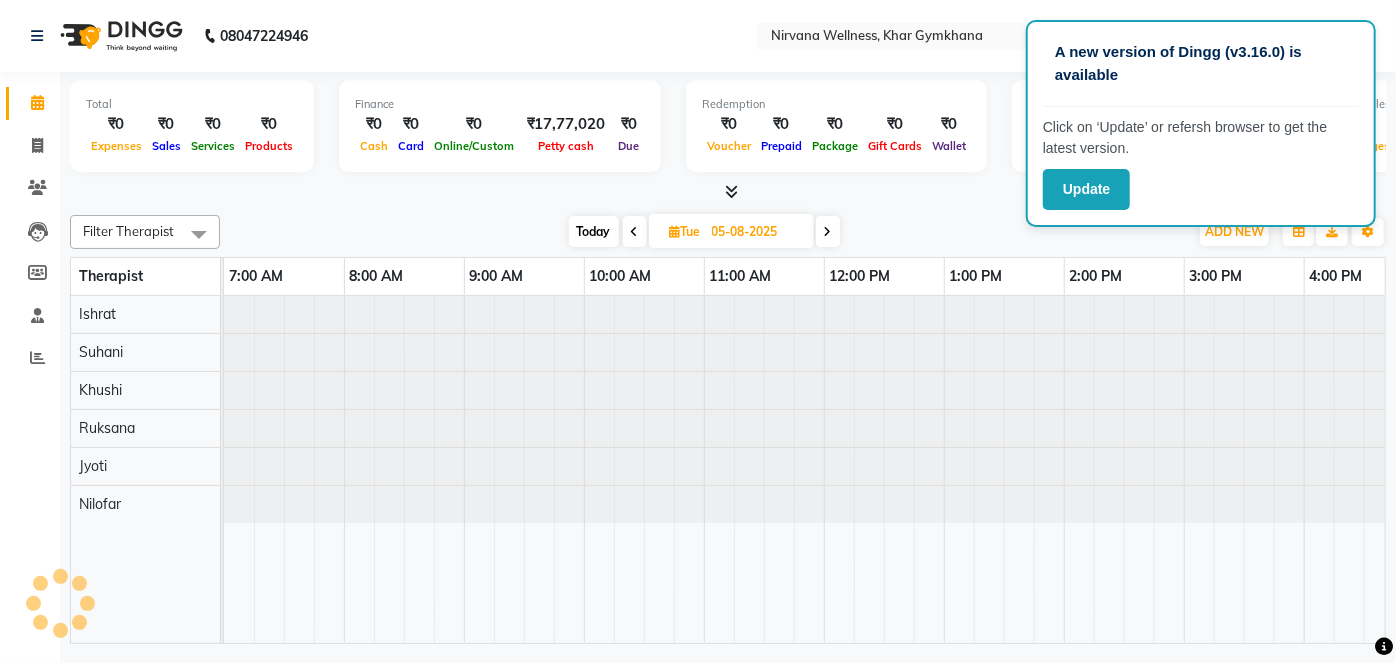 click at bounding box center [828, 232] 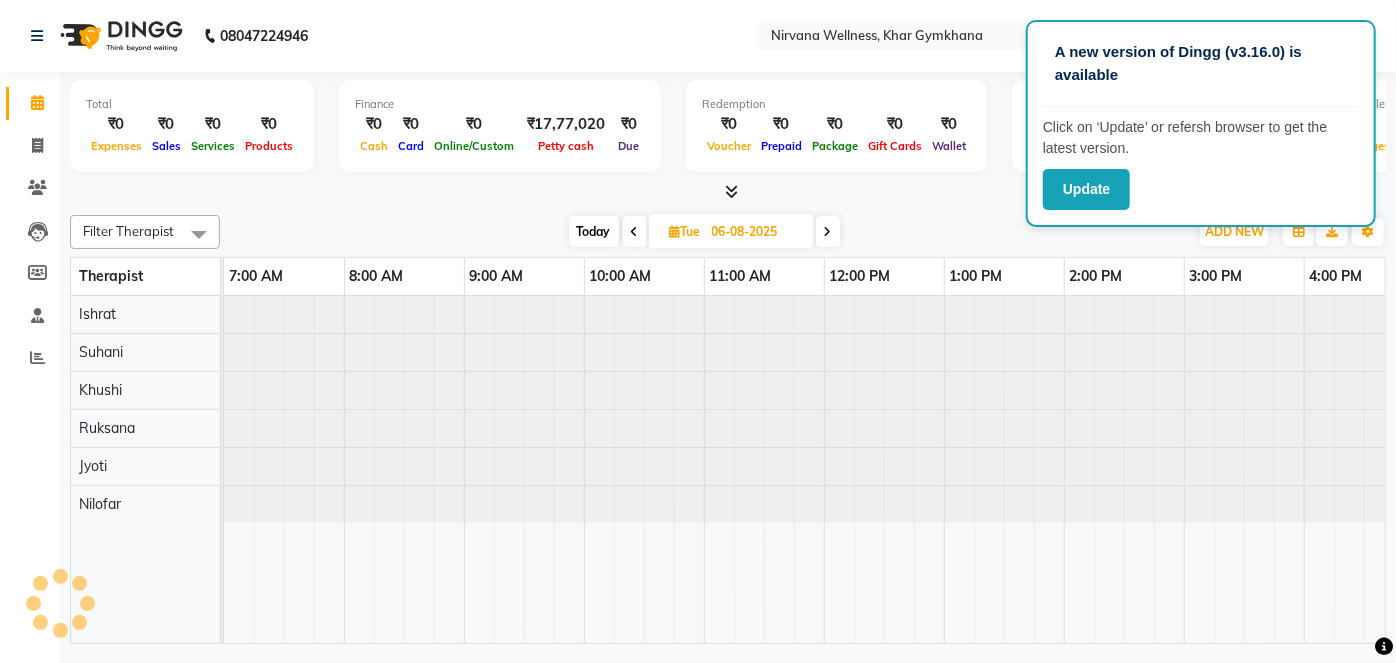 scroll, scrollTop: 0, scrollLeft: 0, axis: both 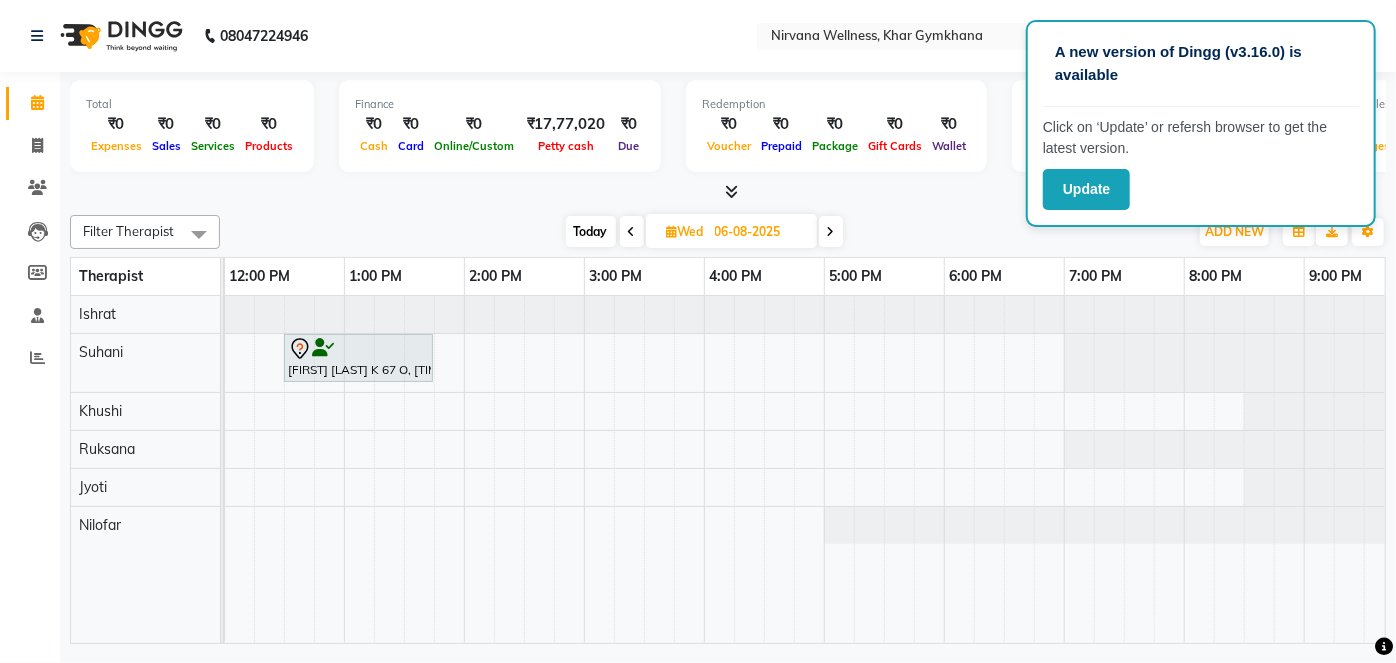click at bounding box center [831, 232] 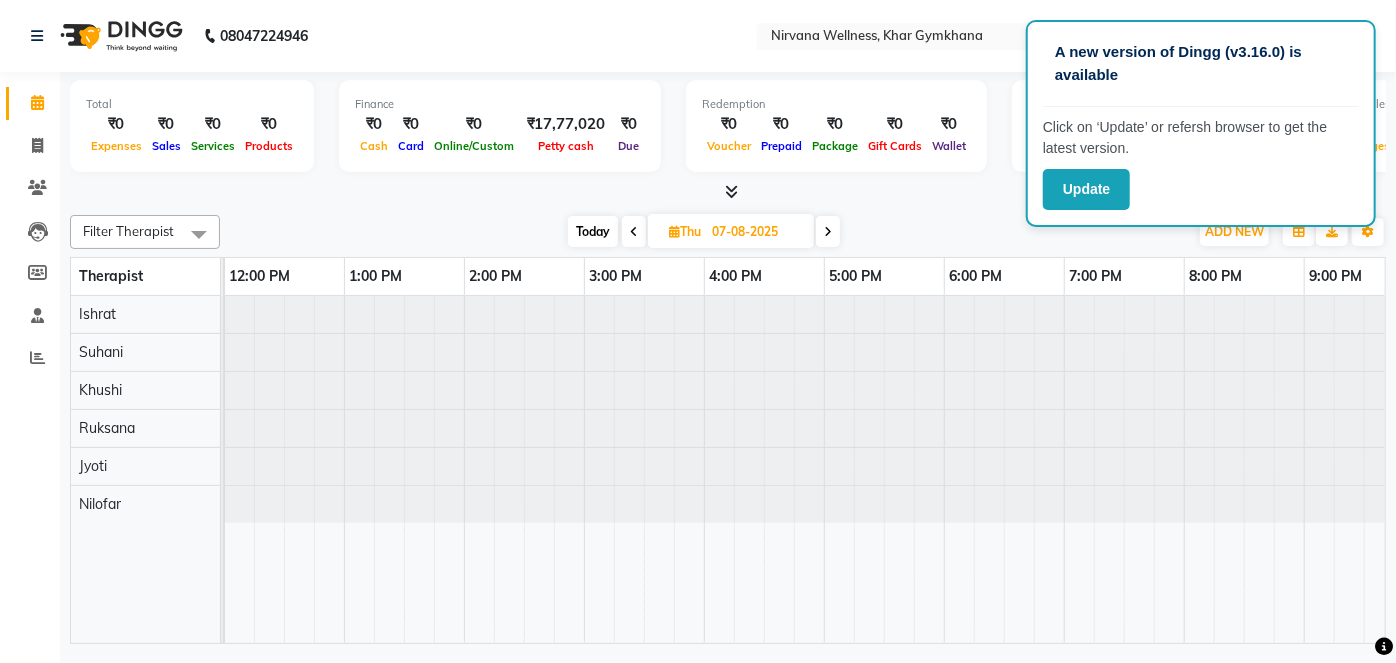 scroll, scrollTop: 0, scrollLeft: 600, axis: horizontal 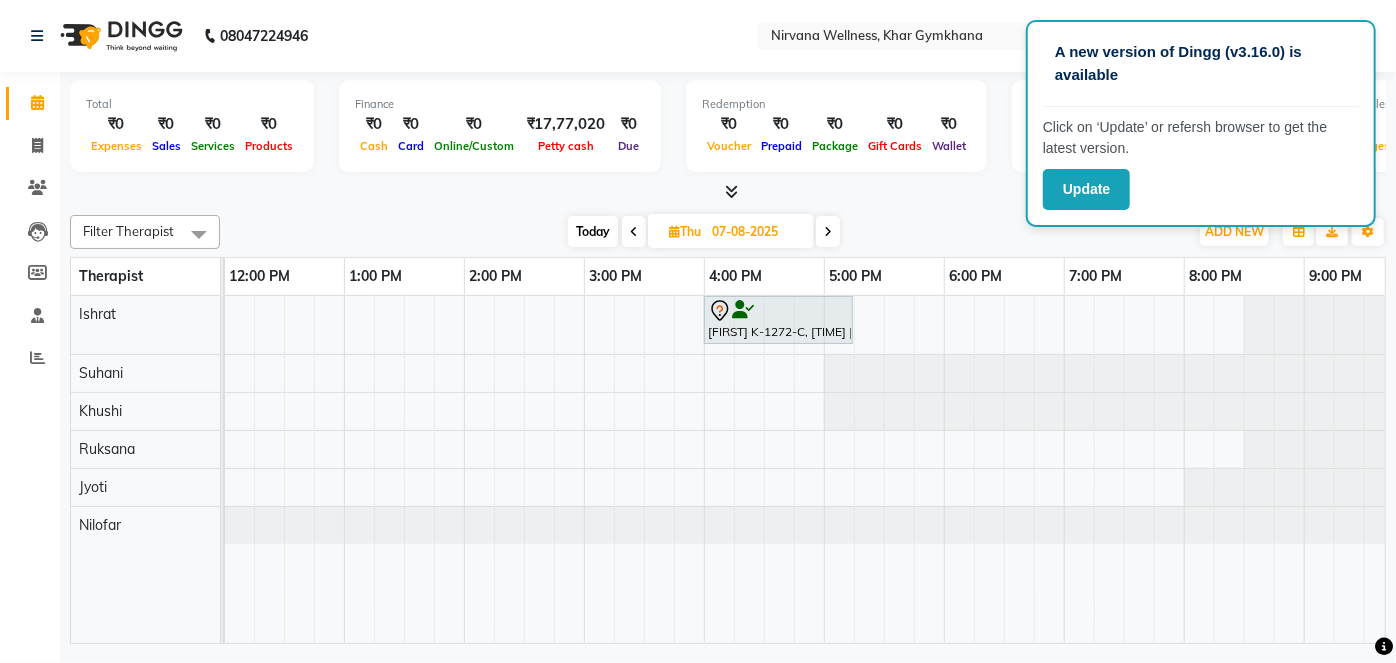 click at bounding box center [634, 232] 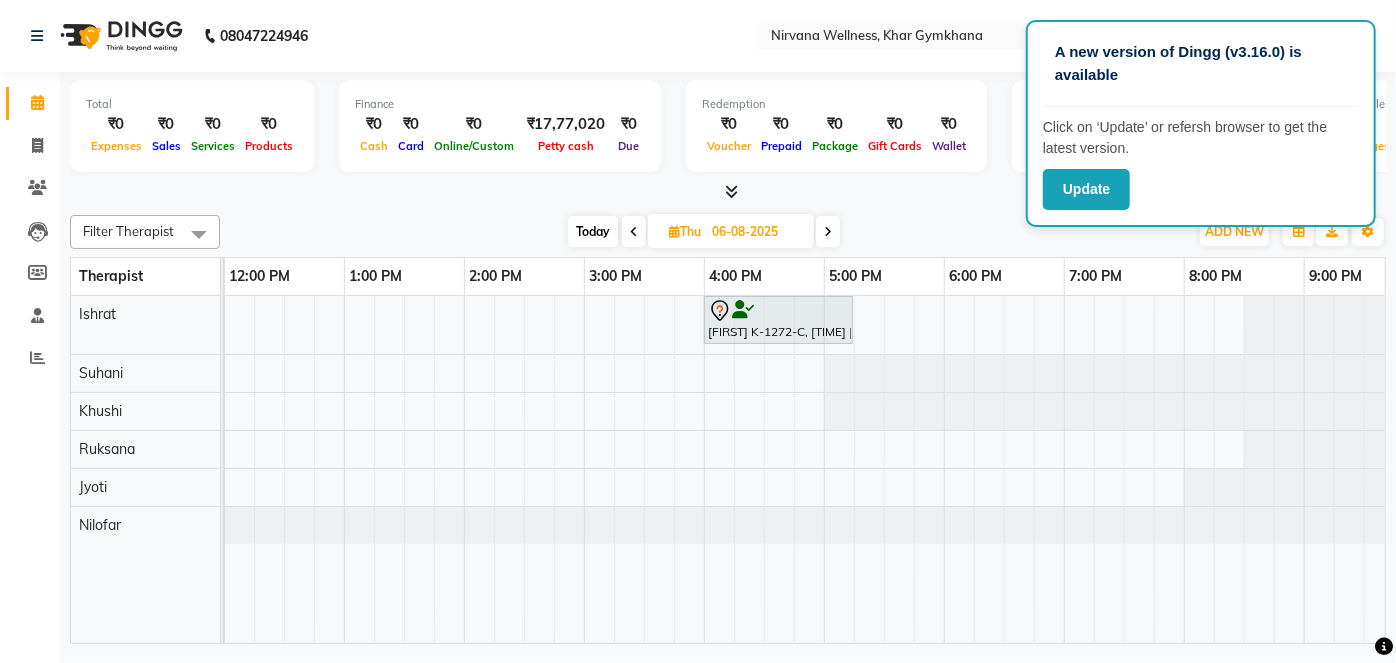 scroll, scrollTop: 0, scrollLeft: 600, axis: horizontal 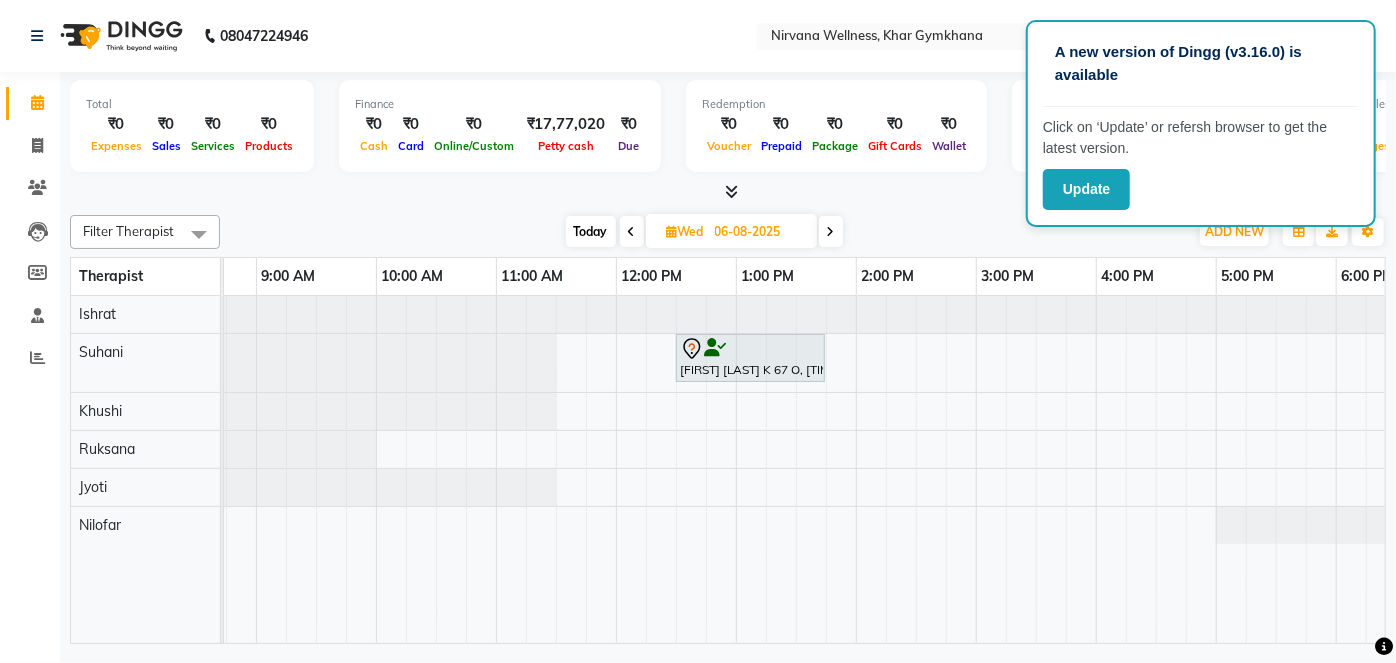 click at bounding box center (831, 232) 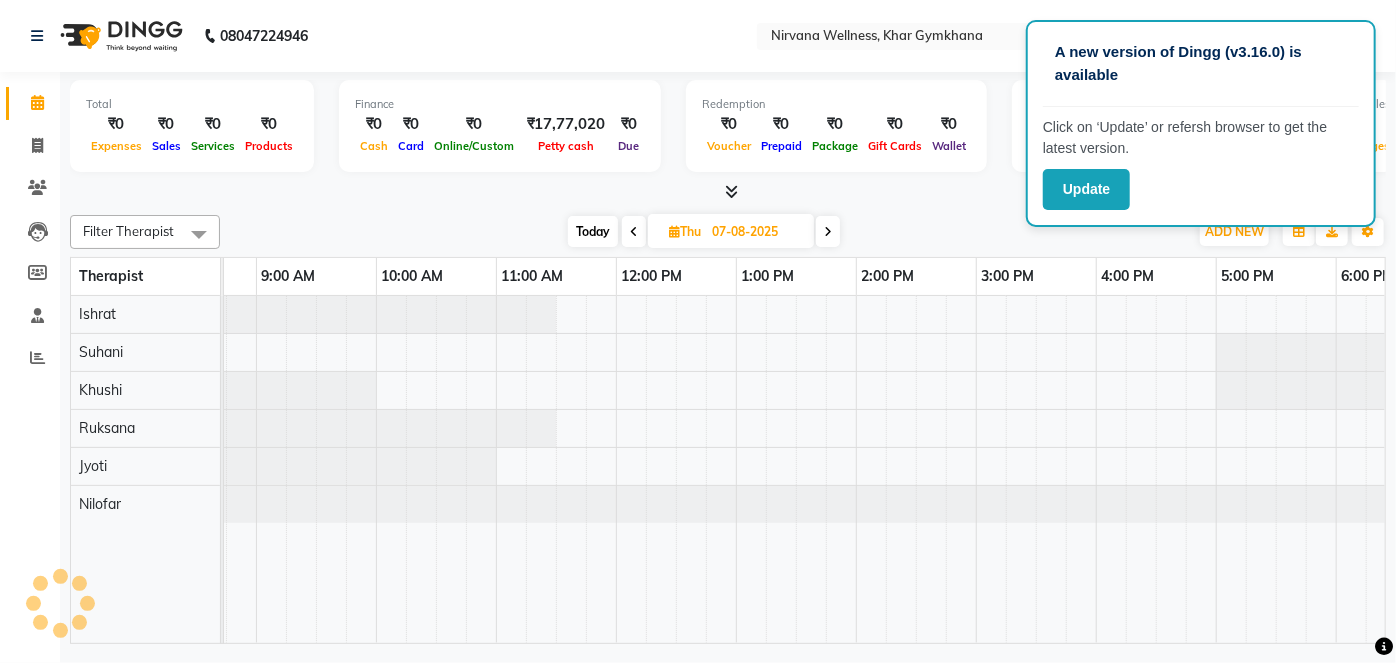 scroll, scrollTop: 0, scrollLeft: 600, axis: horizontal 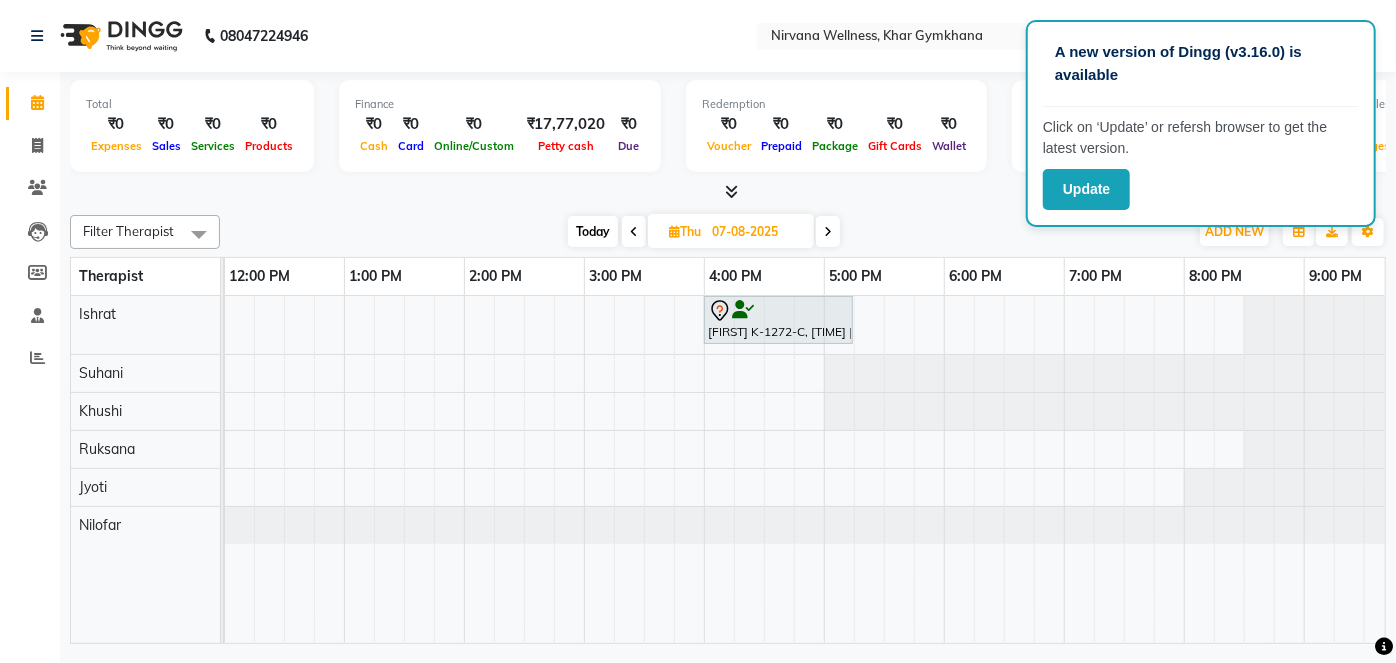 click at bounding box center (828, 231) 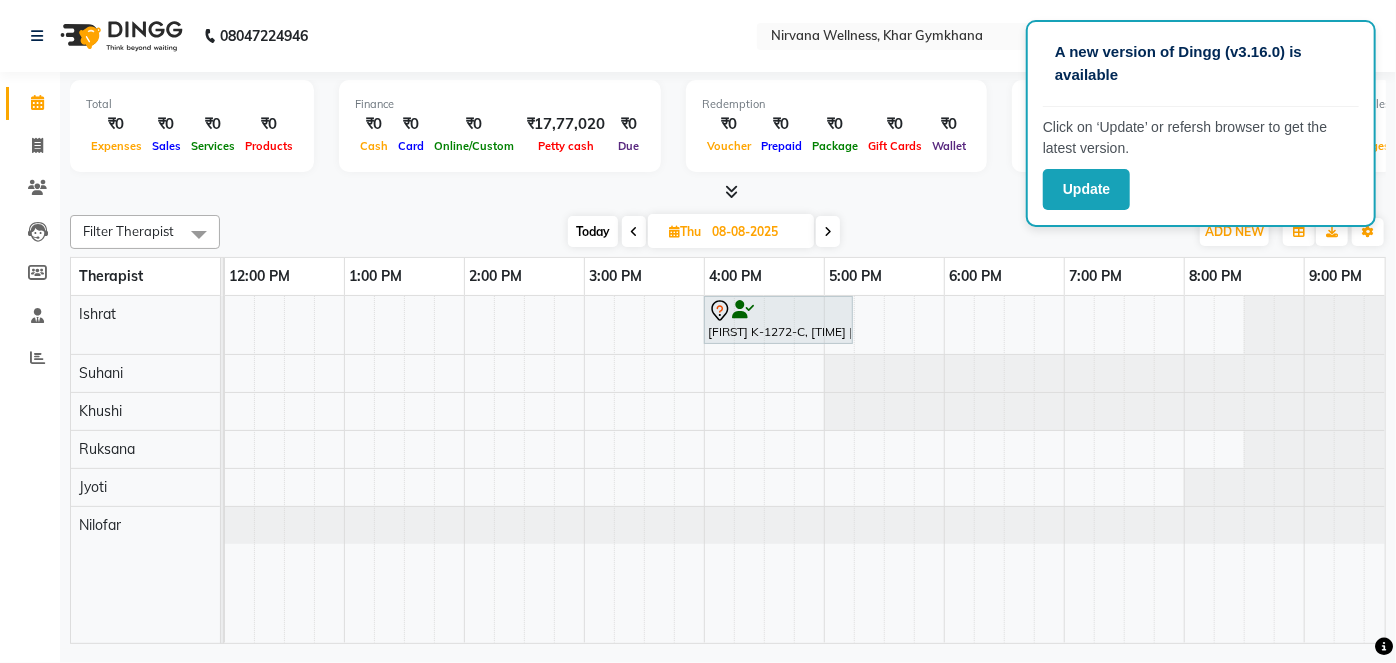 scroll, scrollTop: 0, scrollLeft: 600, axis: horizontal 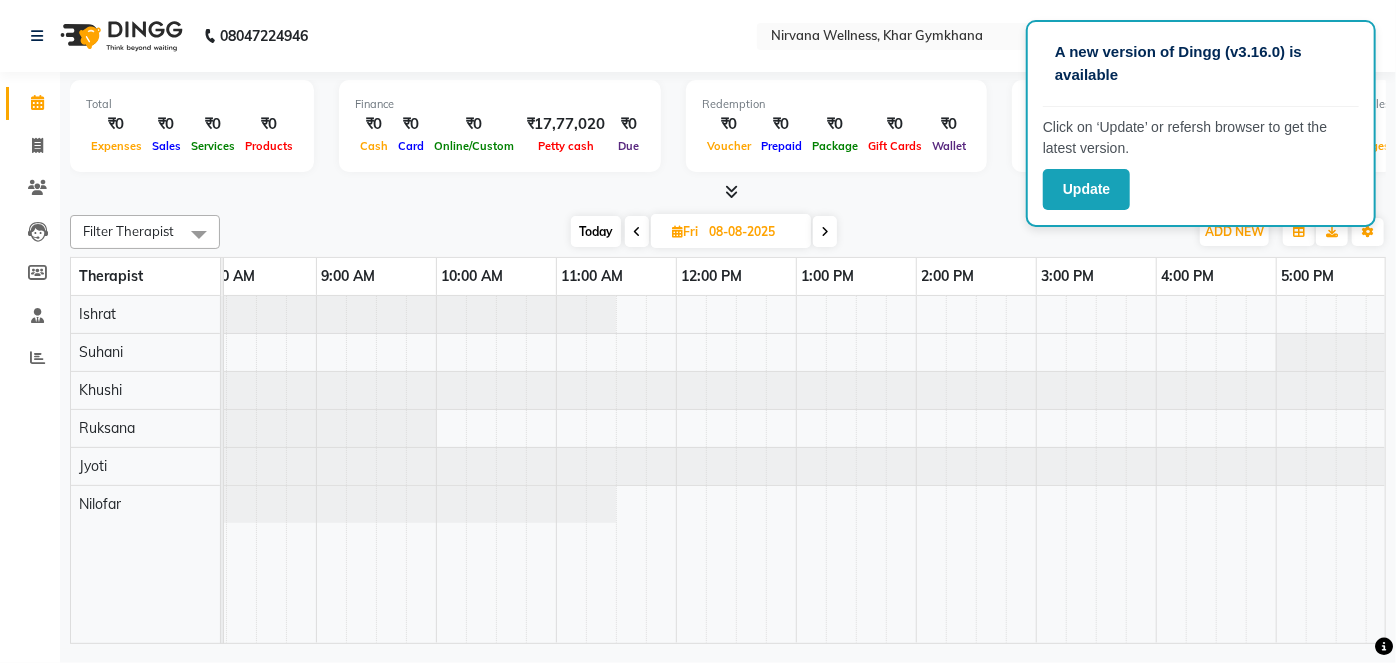 click on "Fri" at bounding box center (685, 231) 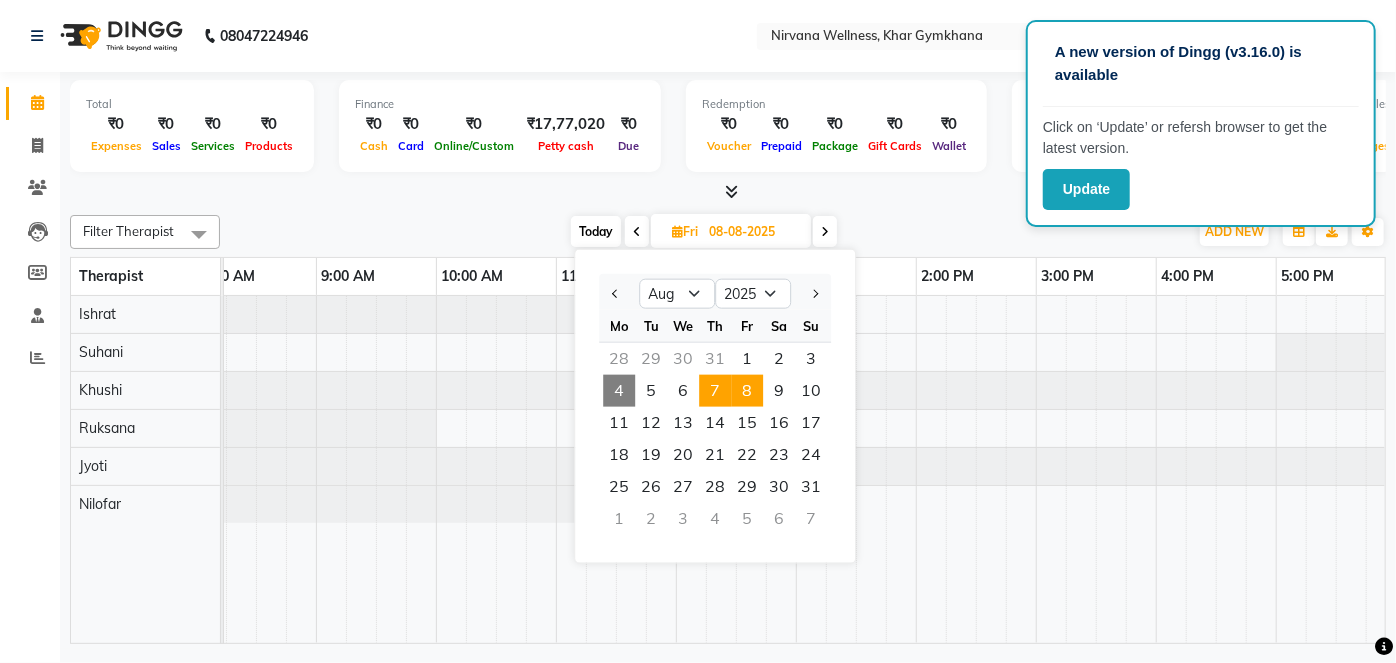 click on "7" at bounding box center (715, 391) 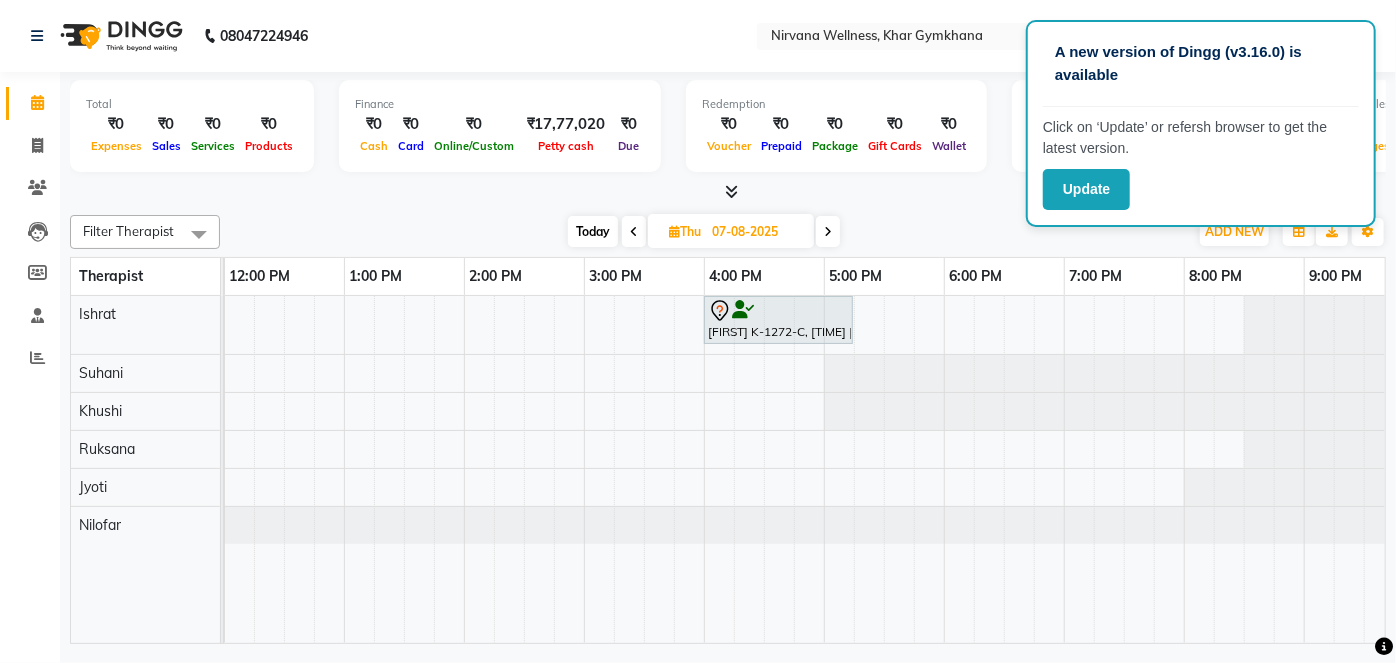 drag, startPoint x: 704, startPoint y: 645, endPoint x: 690, endPoint y: 646, distance: 14.035668 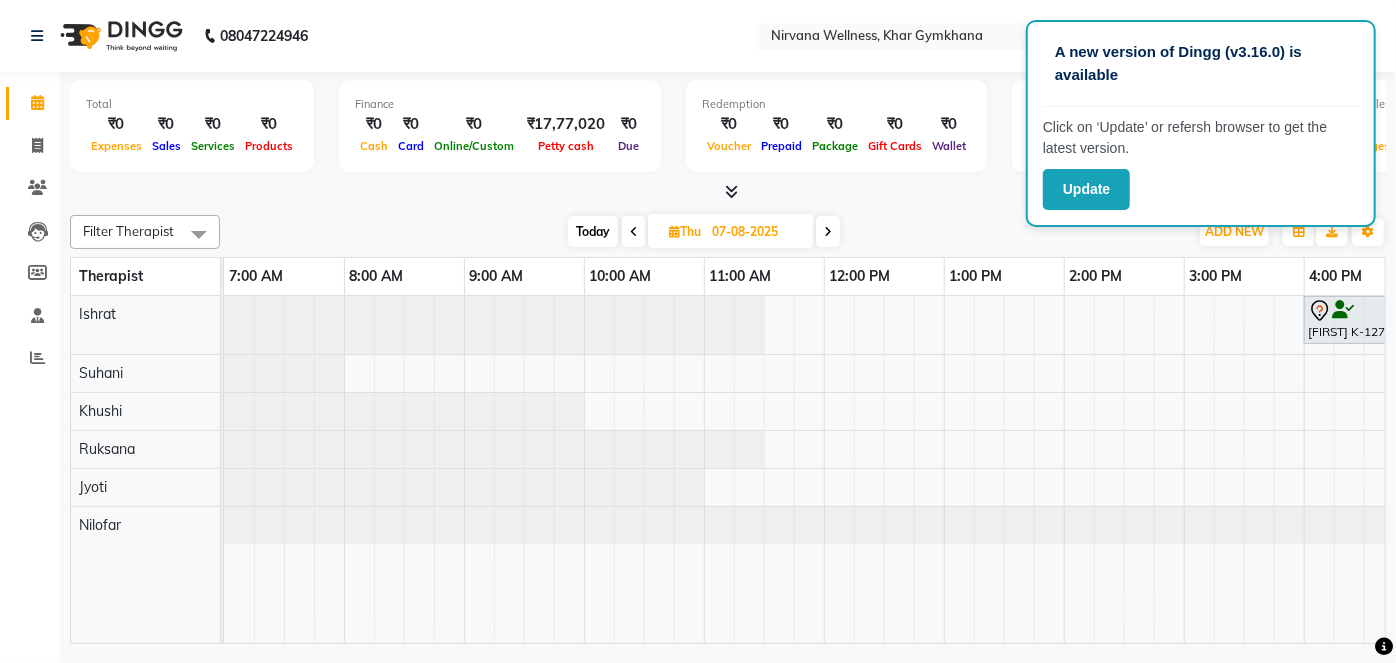 click at bounding box center [634, 232] 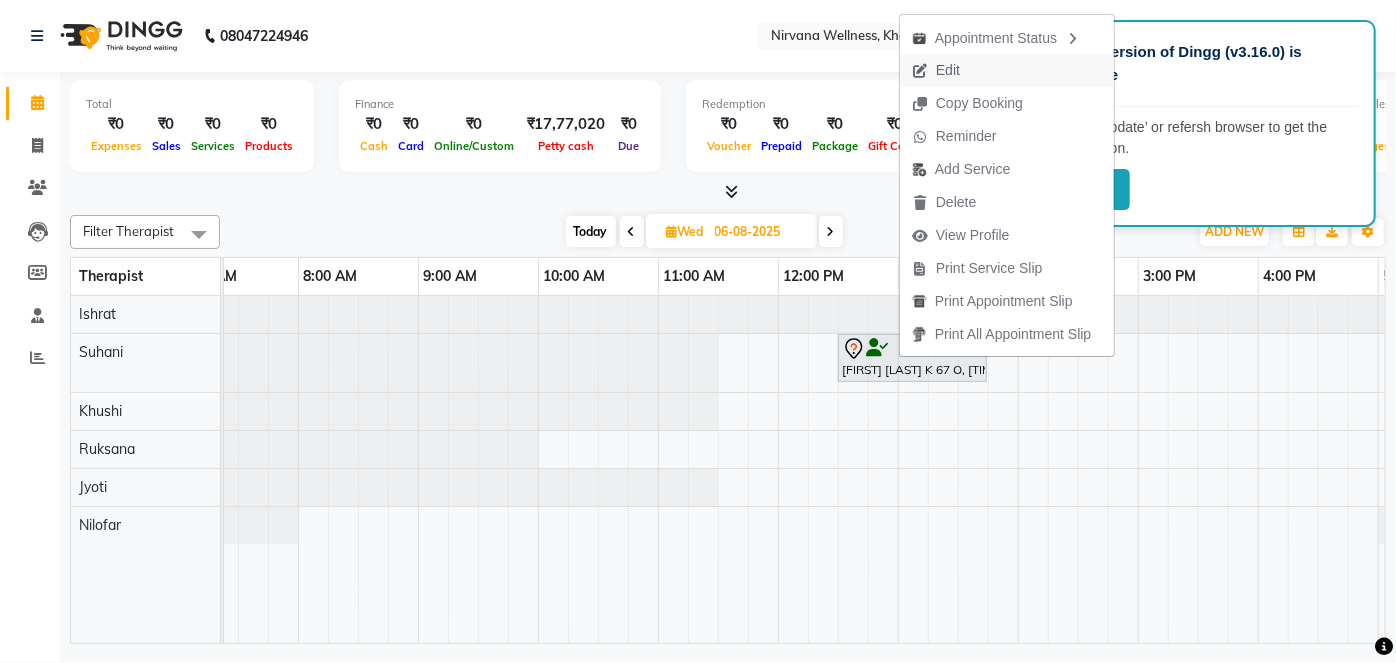 click on "Edit" at bounding box center (1007, 70) 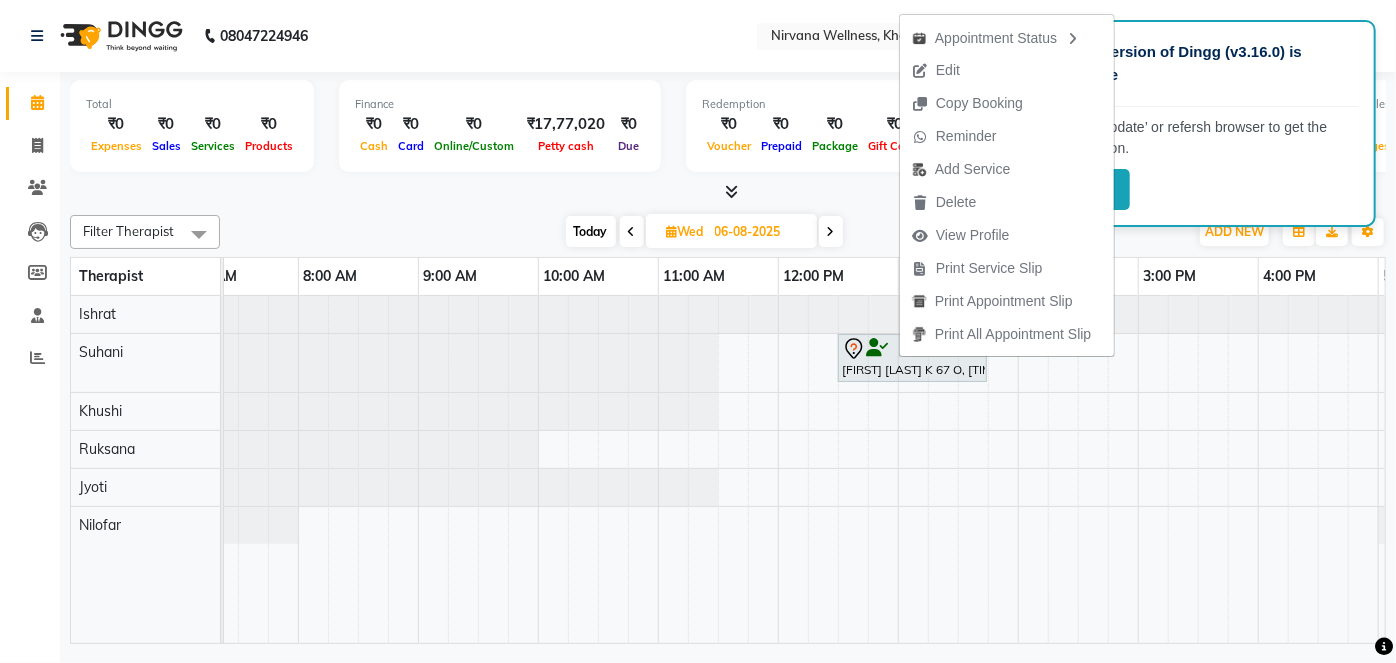 select on "tentative" 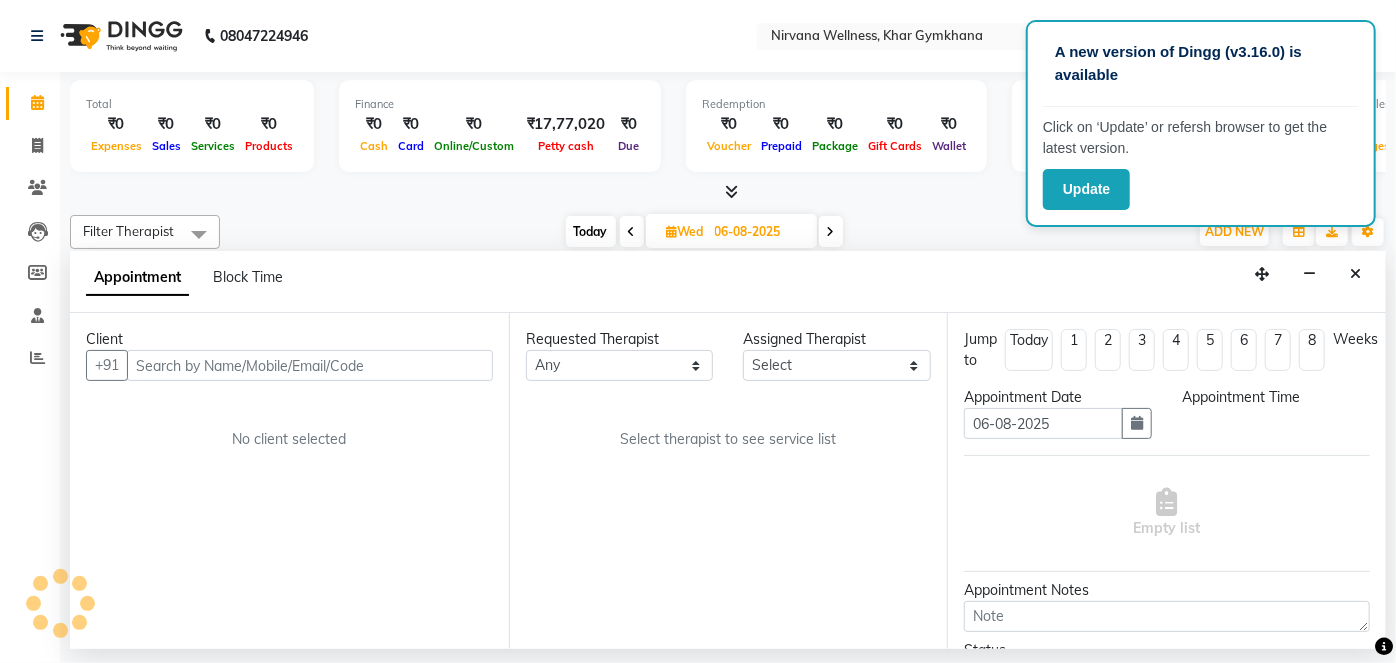 select on "68038" 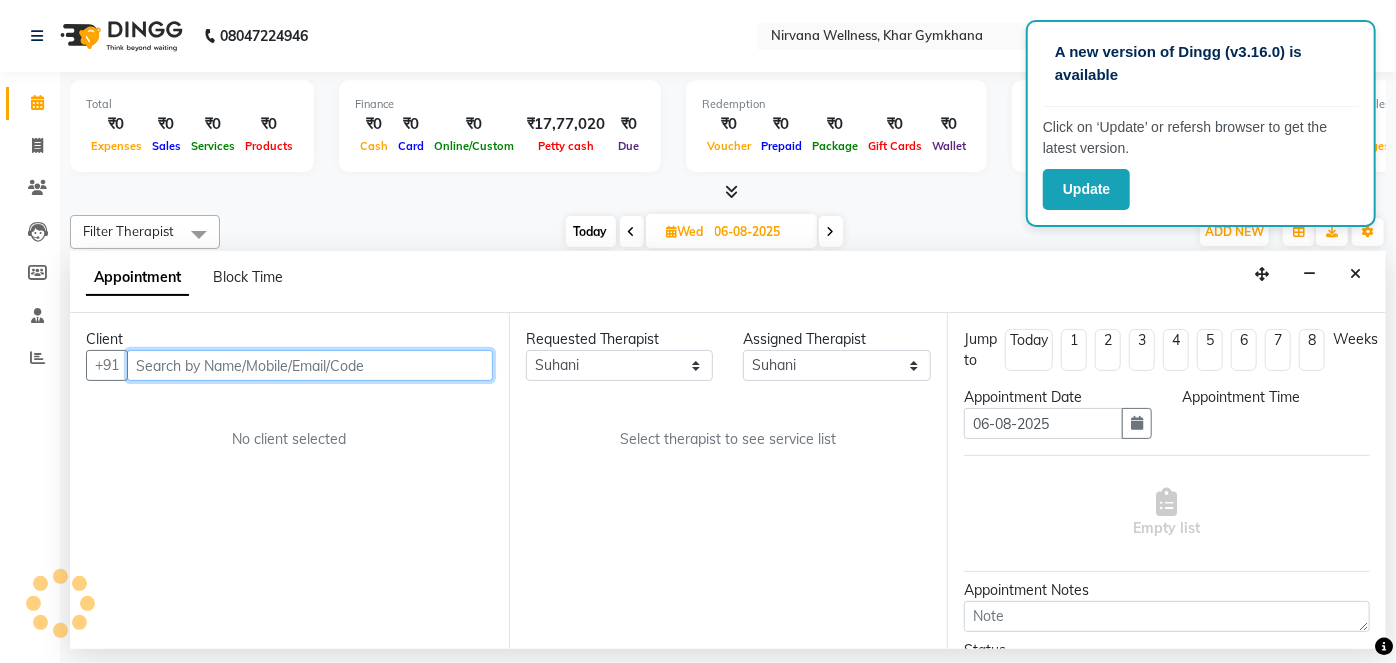 select on "750" 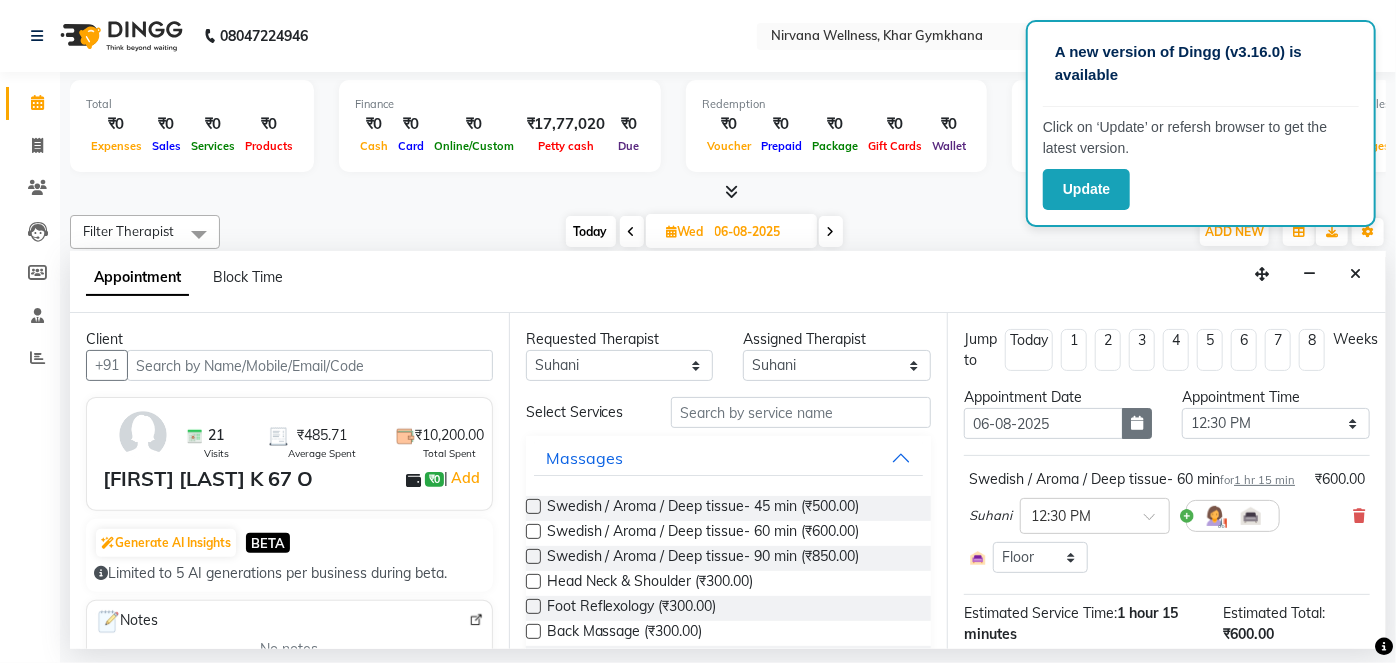 click at bounding box center (1137, 423) 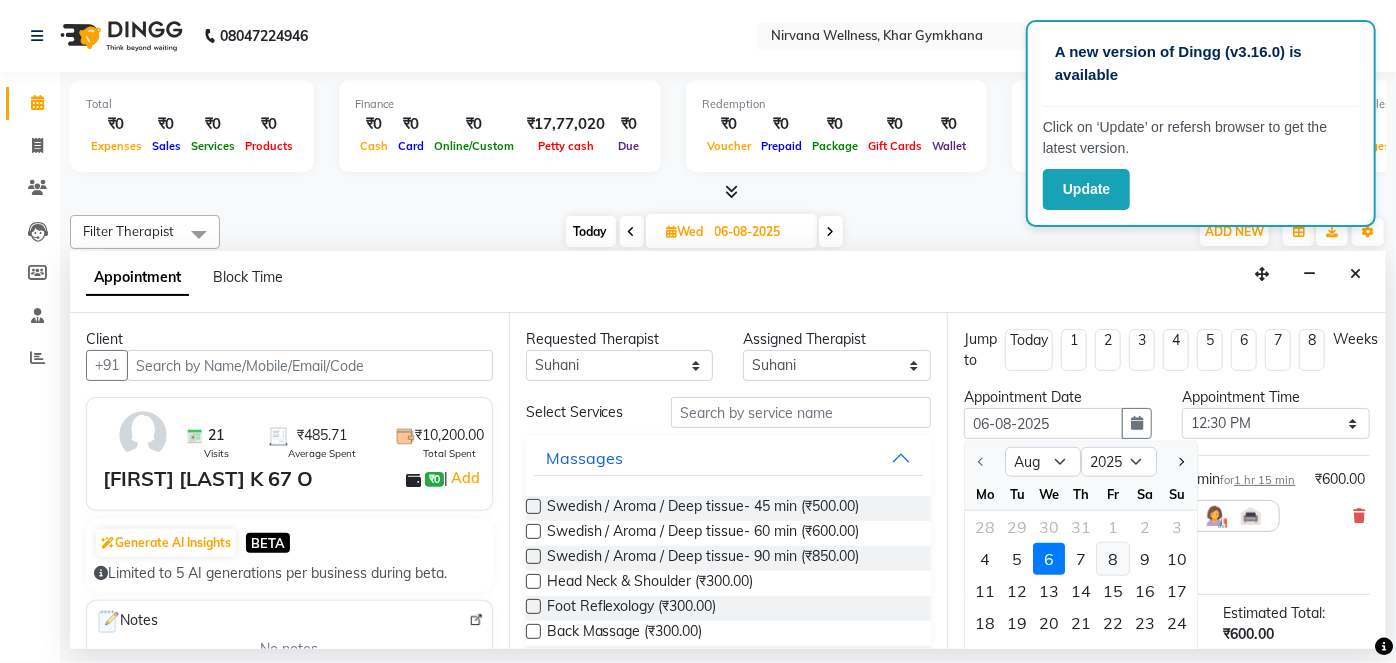 click on "8" at bounding box center (1113, 559) 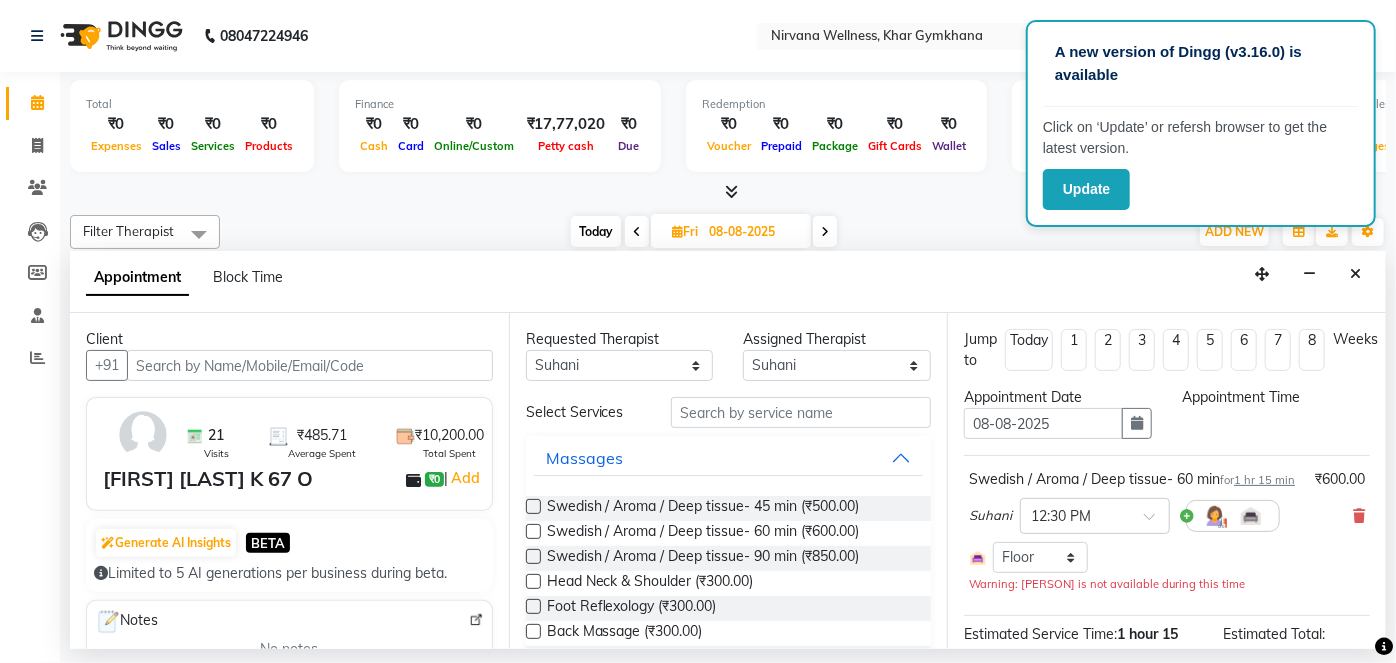select on "750" 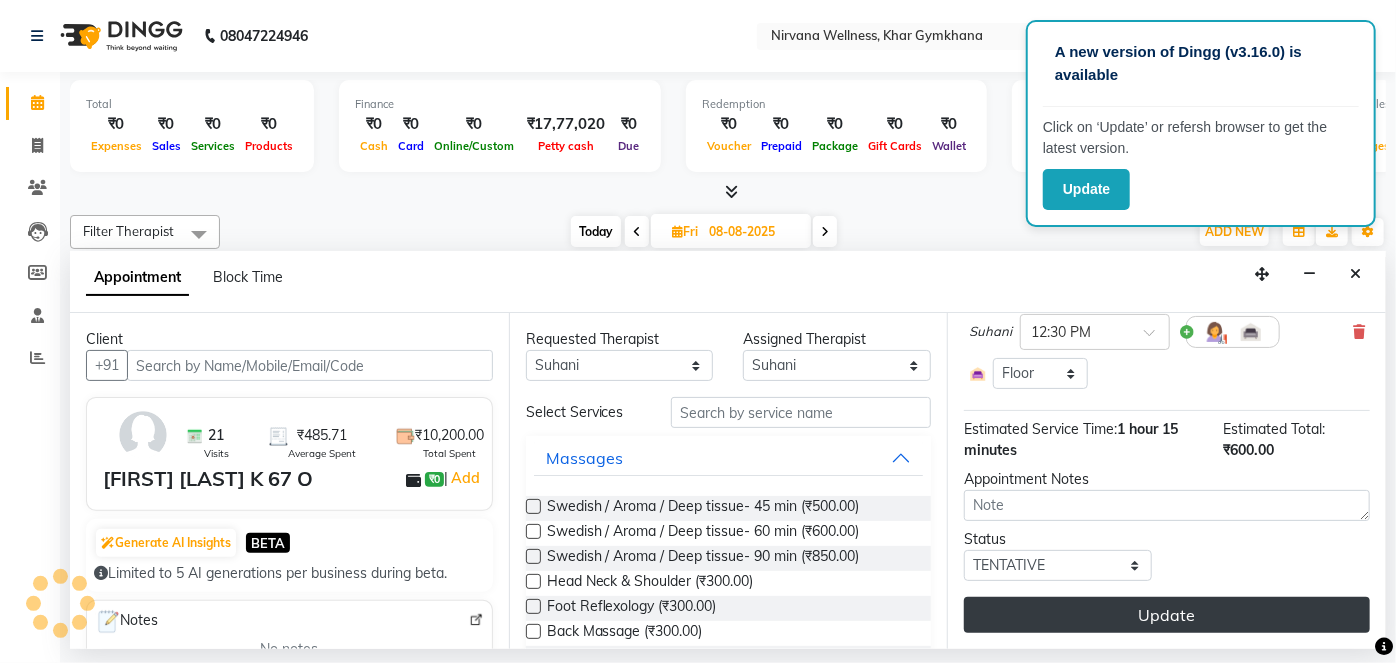 click on "Update" at bounding box center (1167, 615) 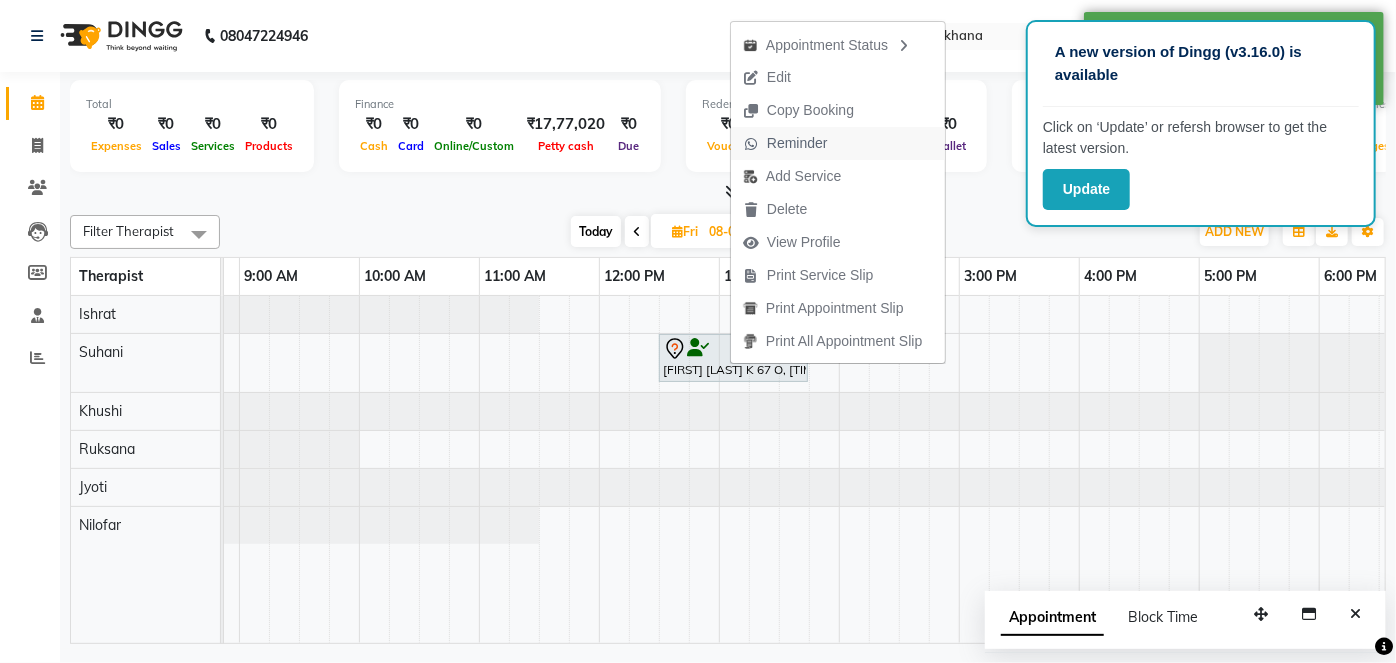 click on "Reminder" at bounding box center (797, 143) 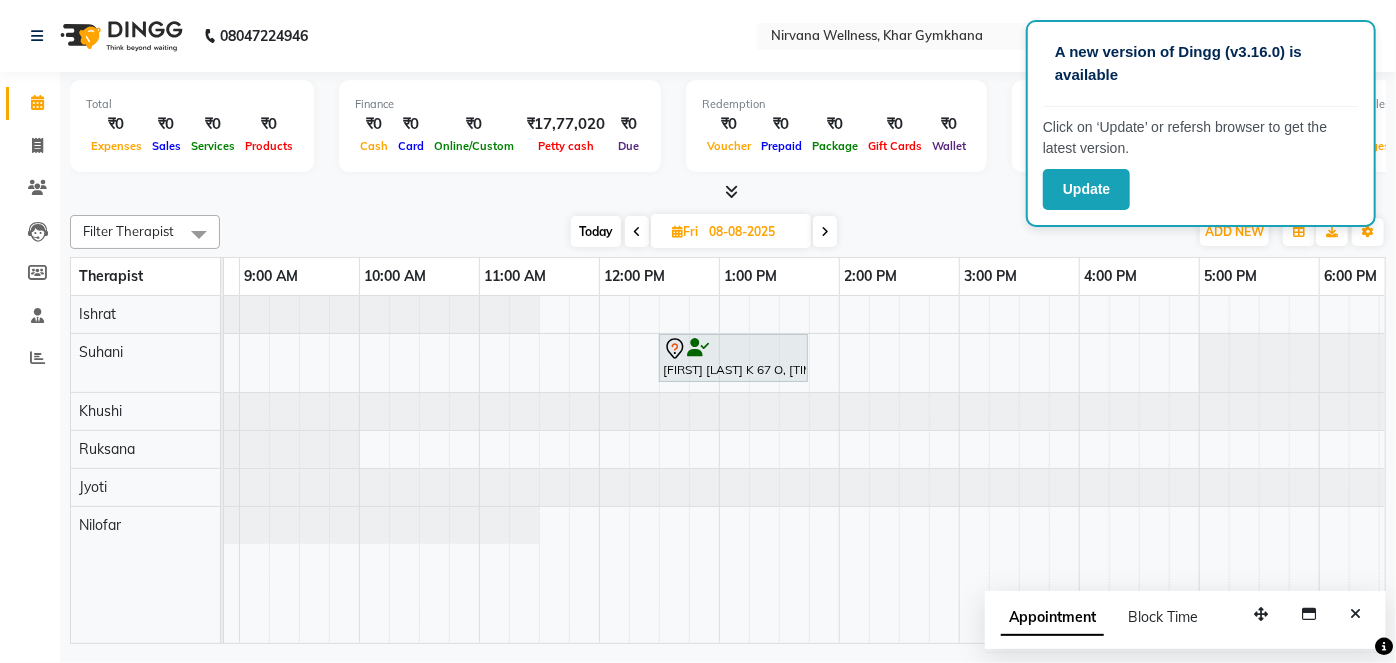 click on "Today" at bounding box center [596, 231] 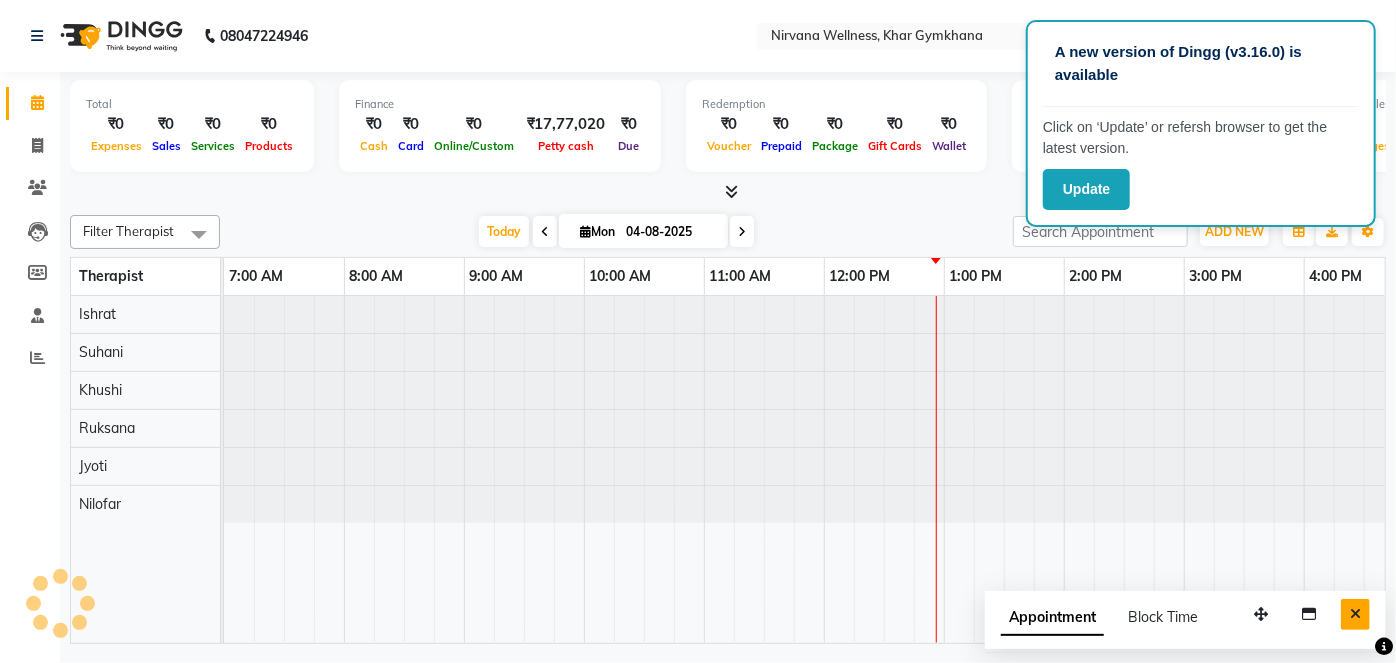scroll, scrollTop: 0, scrollLeft: 600, axis: horizontal 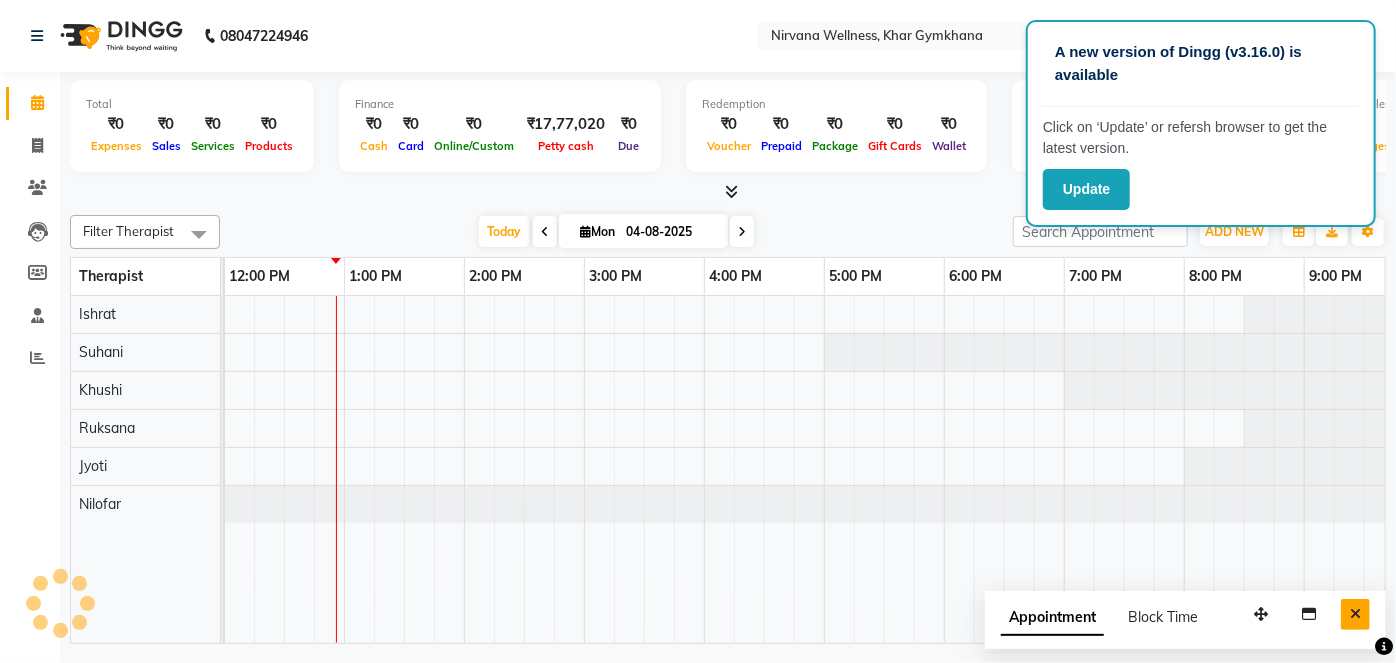 click at bounding box center [1355, 614] 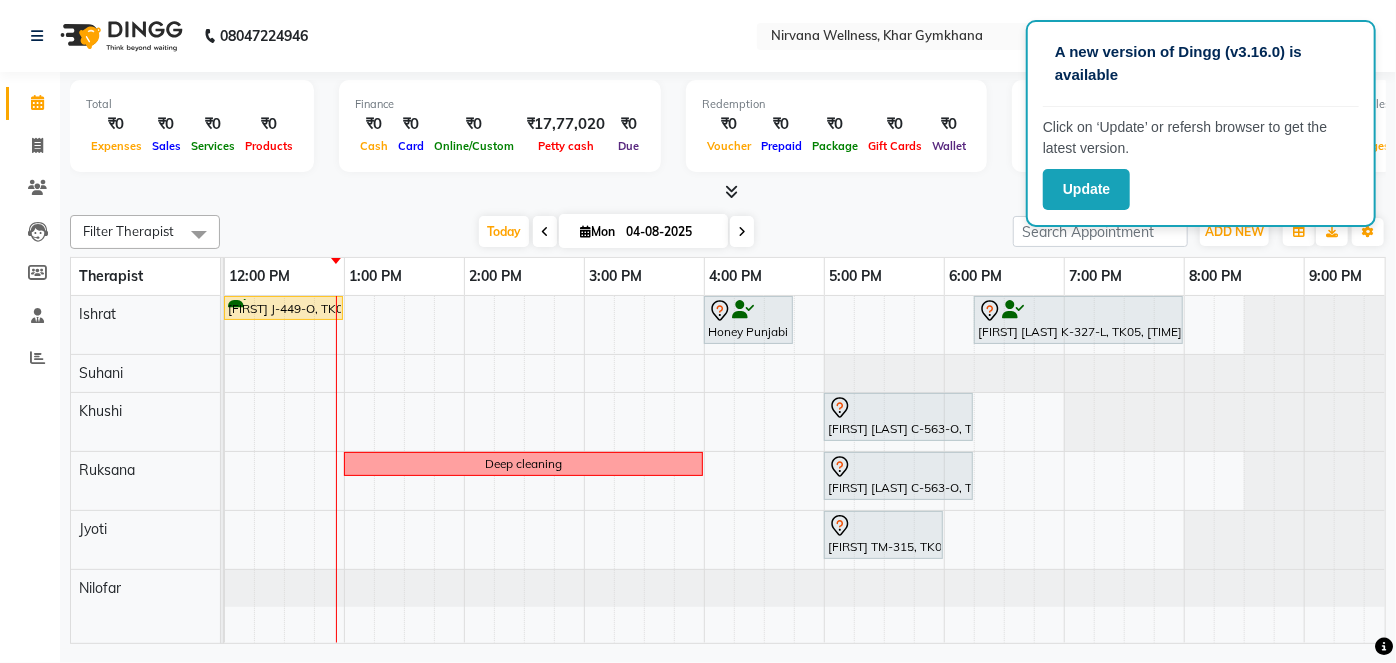scroll, scrollTop: 0, scrollLeft: 282, axis: horizontal 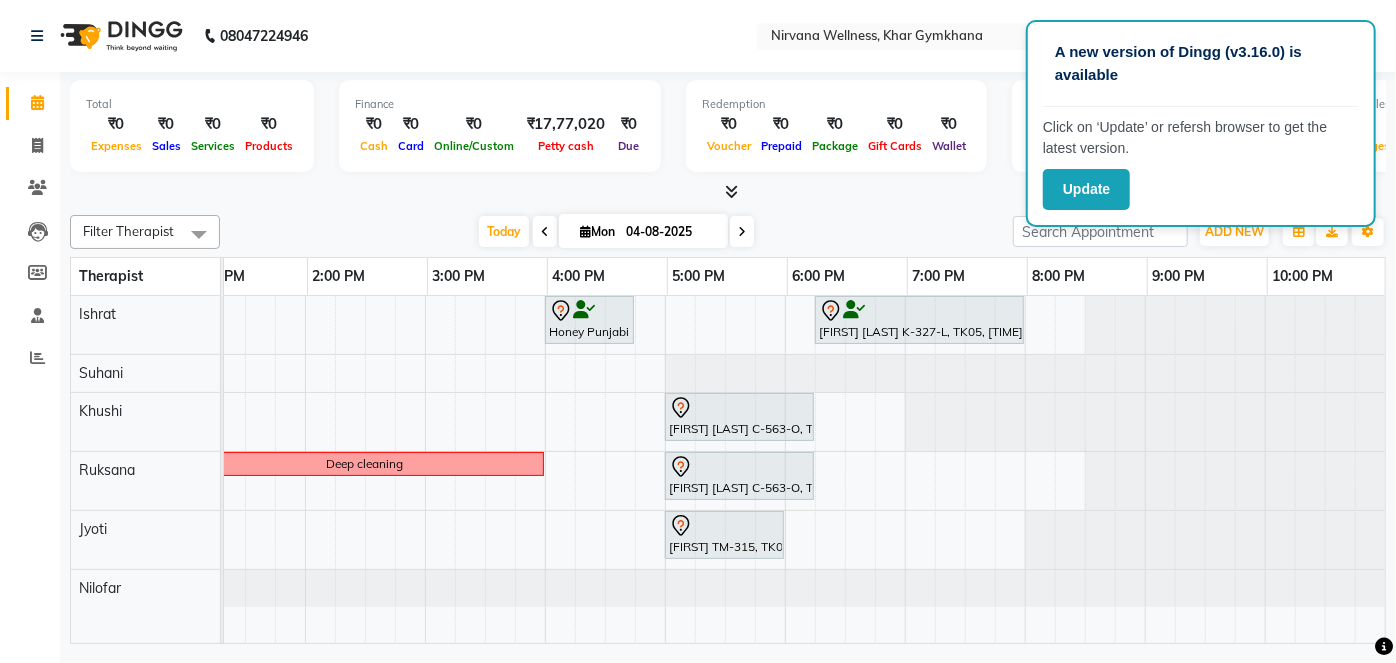click at bounding box center (742, 232) 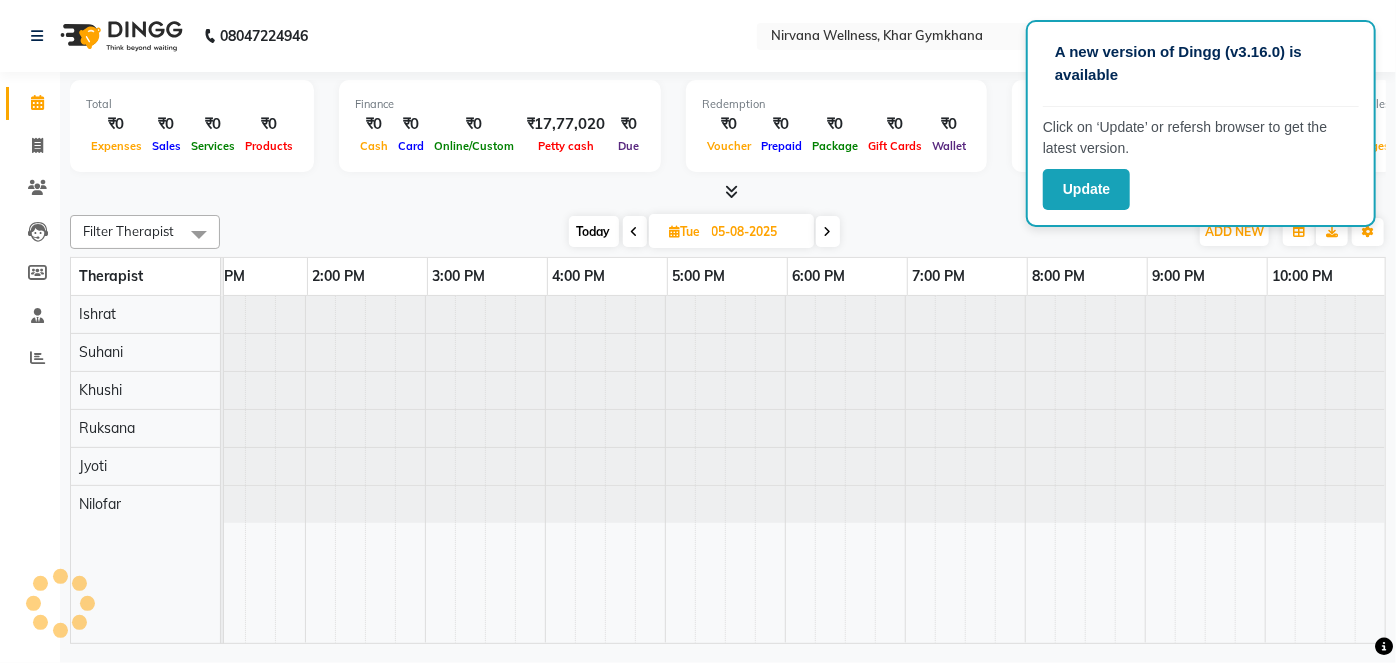scroll, scrollTop: 0, scrollLeft: 0, axis: both 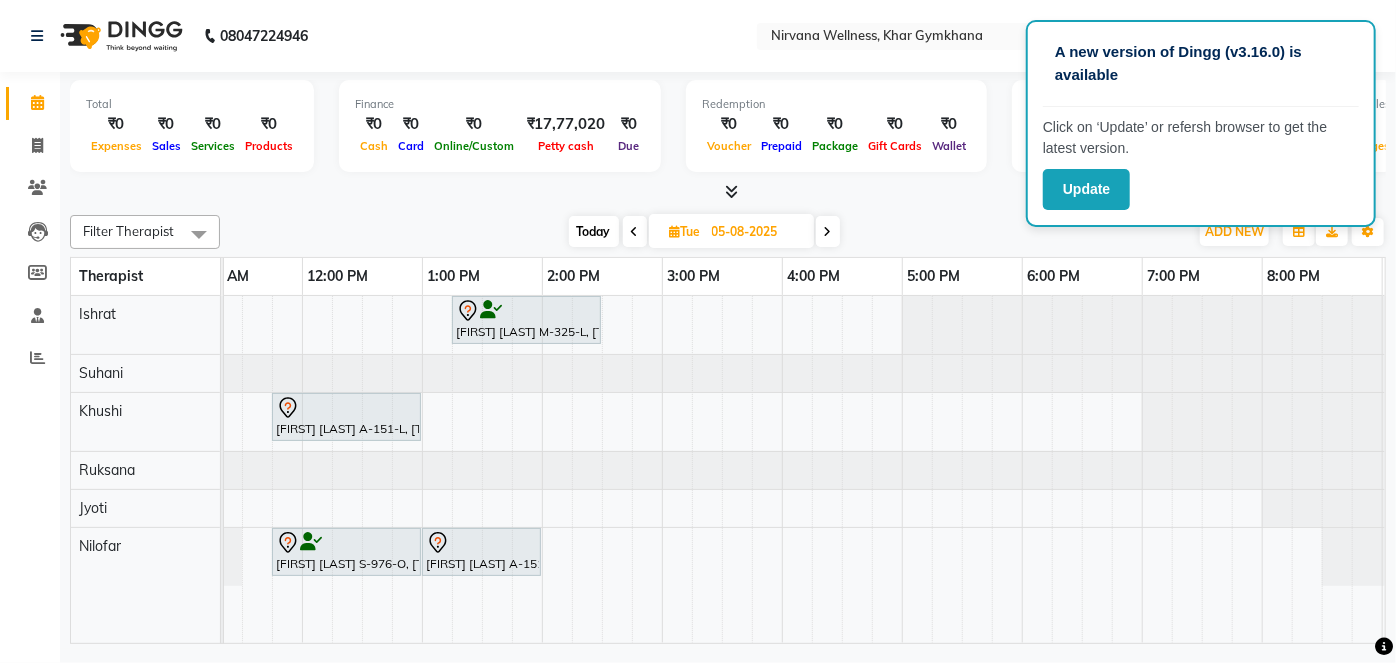 drag, startPoint x: 1174, startPoint y: 627, endPoint x: 1136, endPoint y: 626, distance: 38.013157 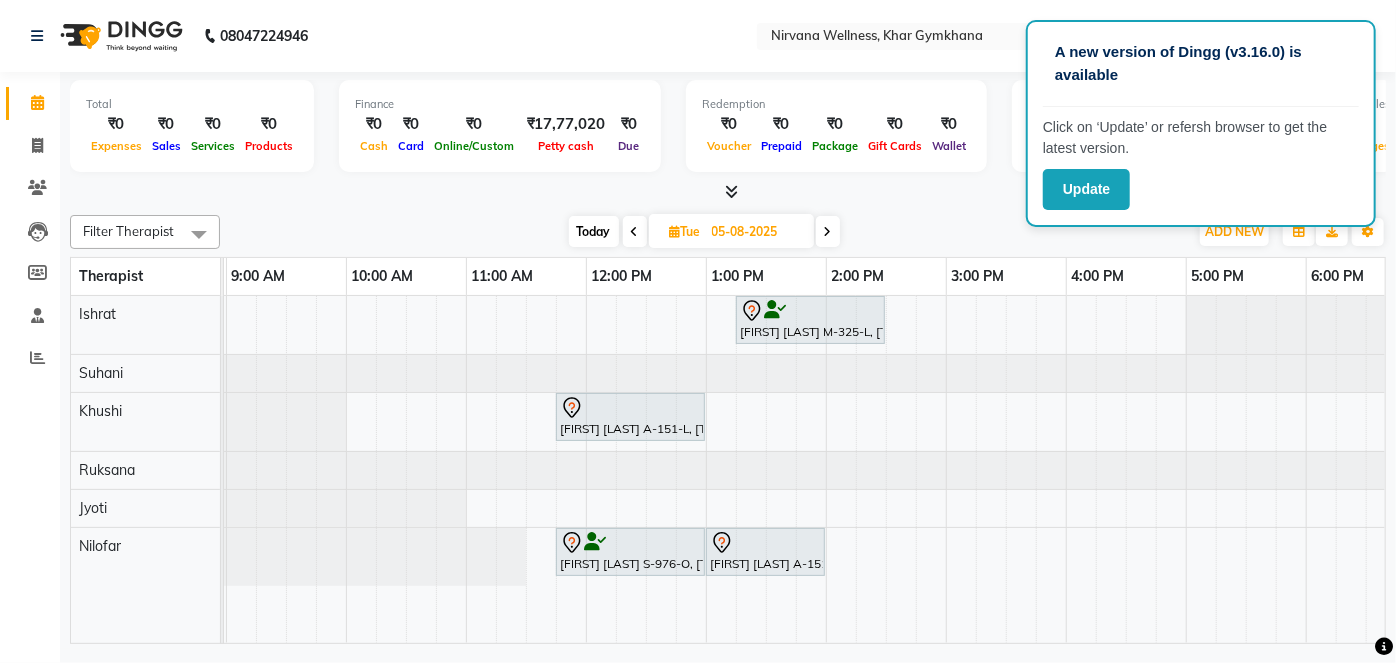 click on "Today" at bounding box center [594, 231] 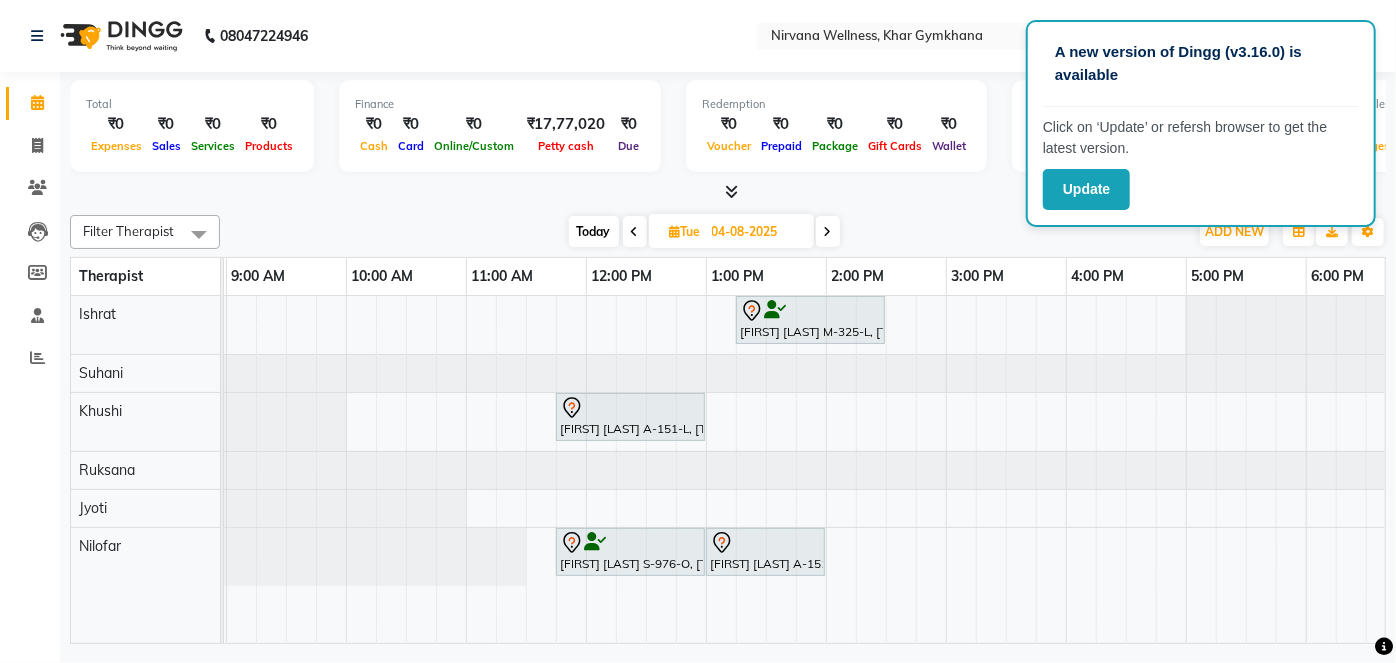 scroll, scrollTop: 0, scrollLeft: 720, axis: horizontal 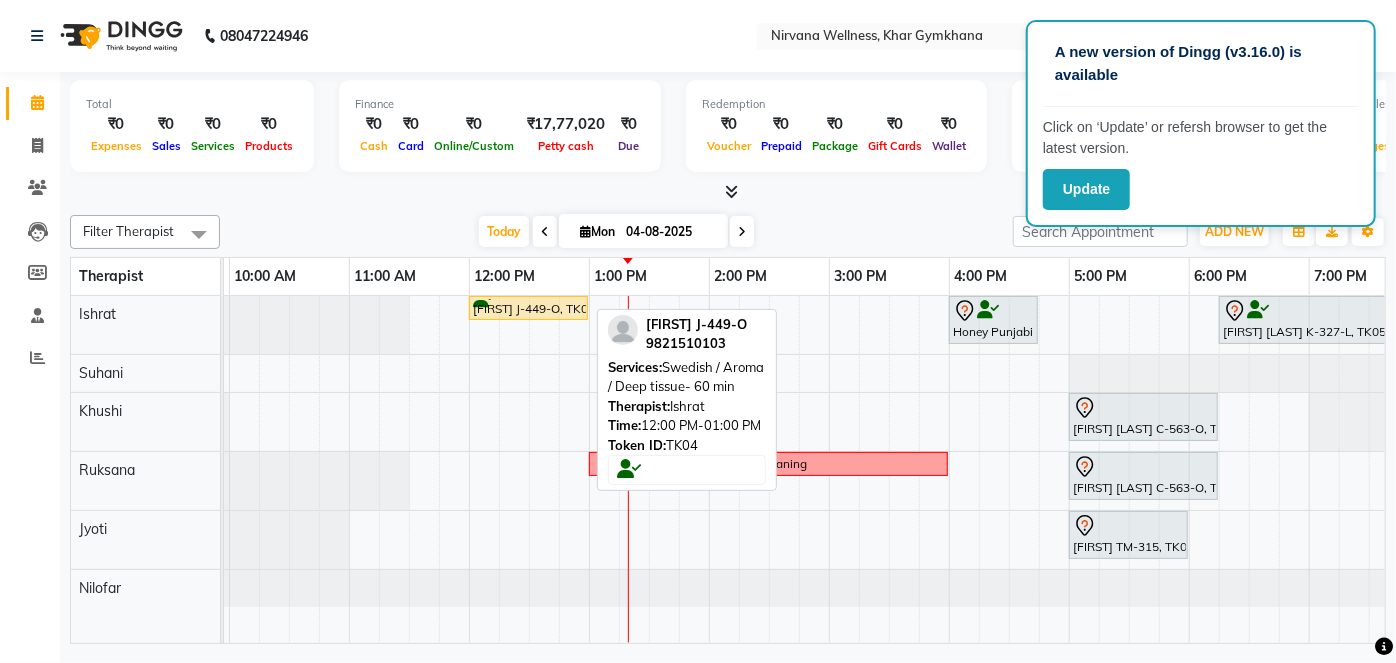 click on "[FIRST] J-449-O, TK04, 12:00 PM-01:00 PM, Swedish / Aroma / Deep tissue- 60 min" at bounding box center (528, 308) 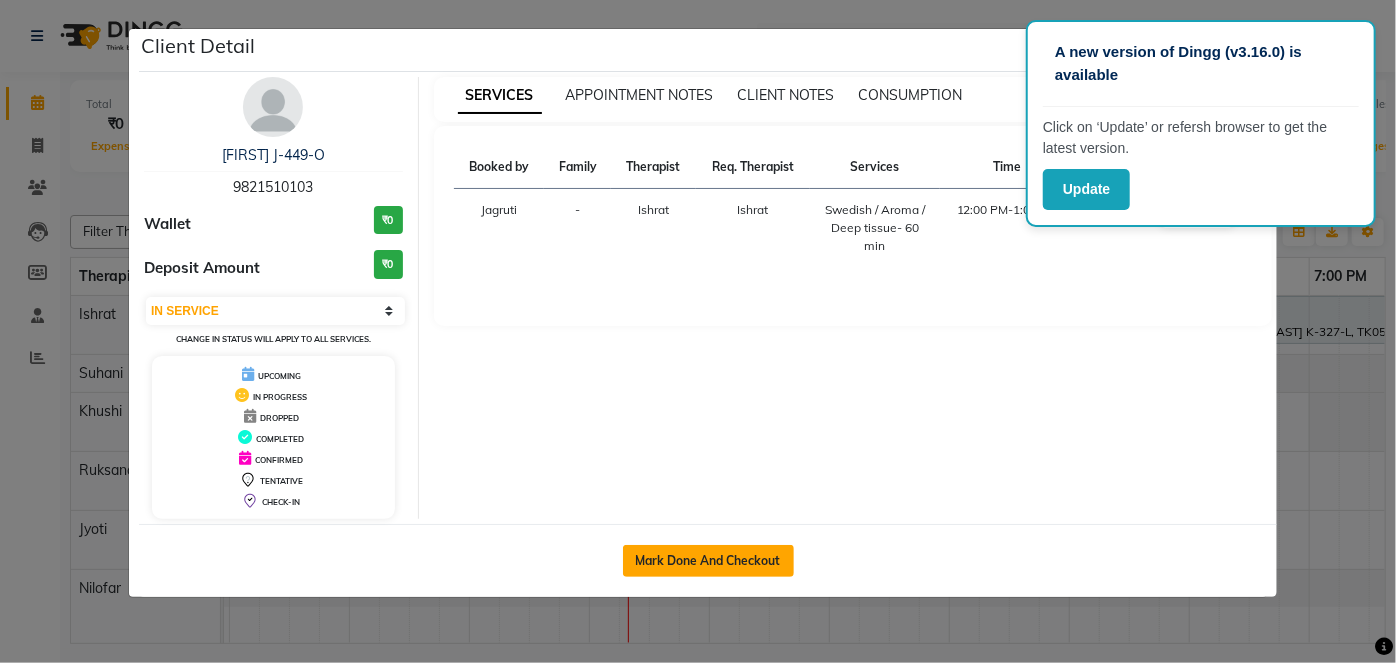 click on "Mark Done And Checkout" 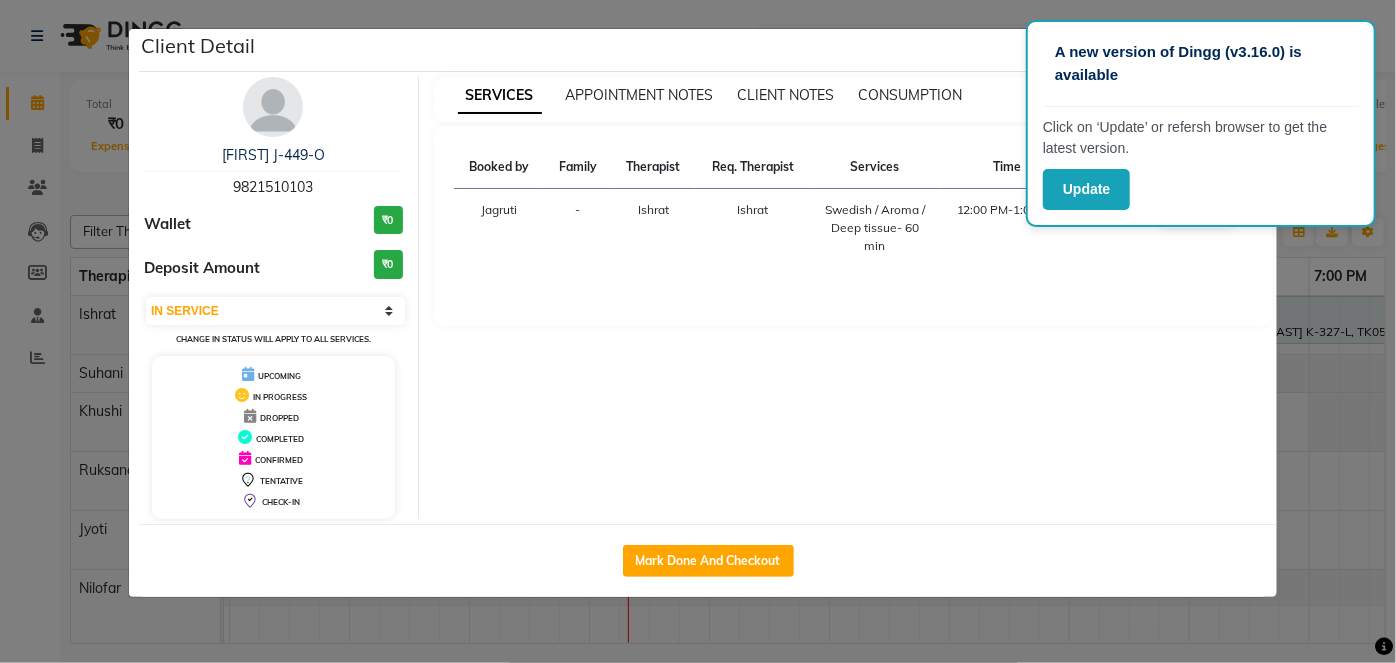 select on "3" 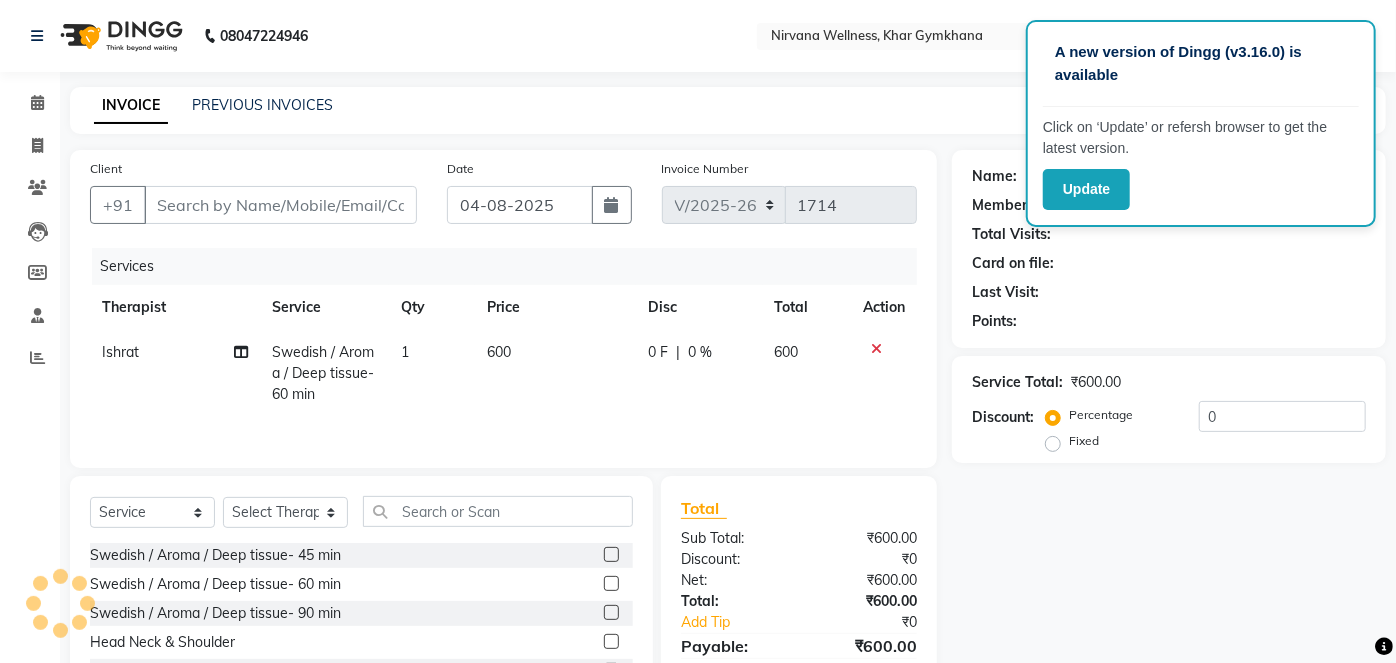 type on "9821510103" 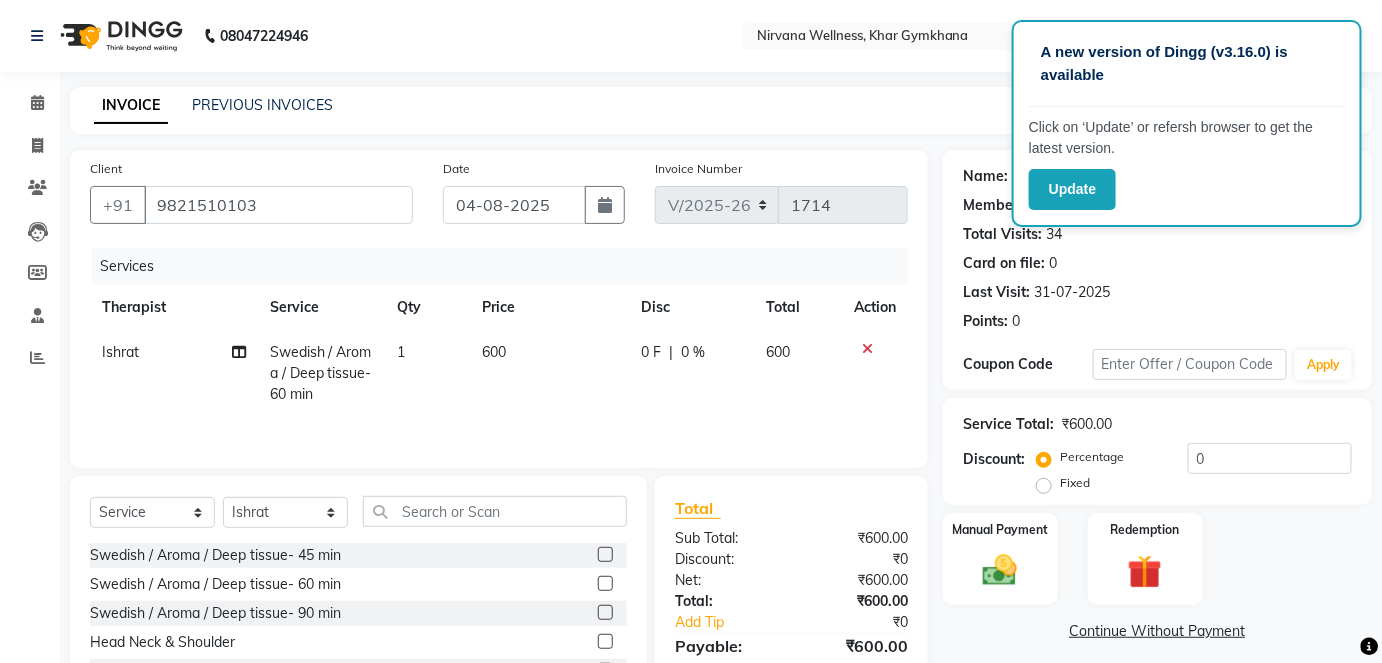 scroll, scrollTop: 0, scrollLeft: 0, axis: both 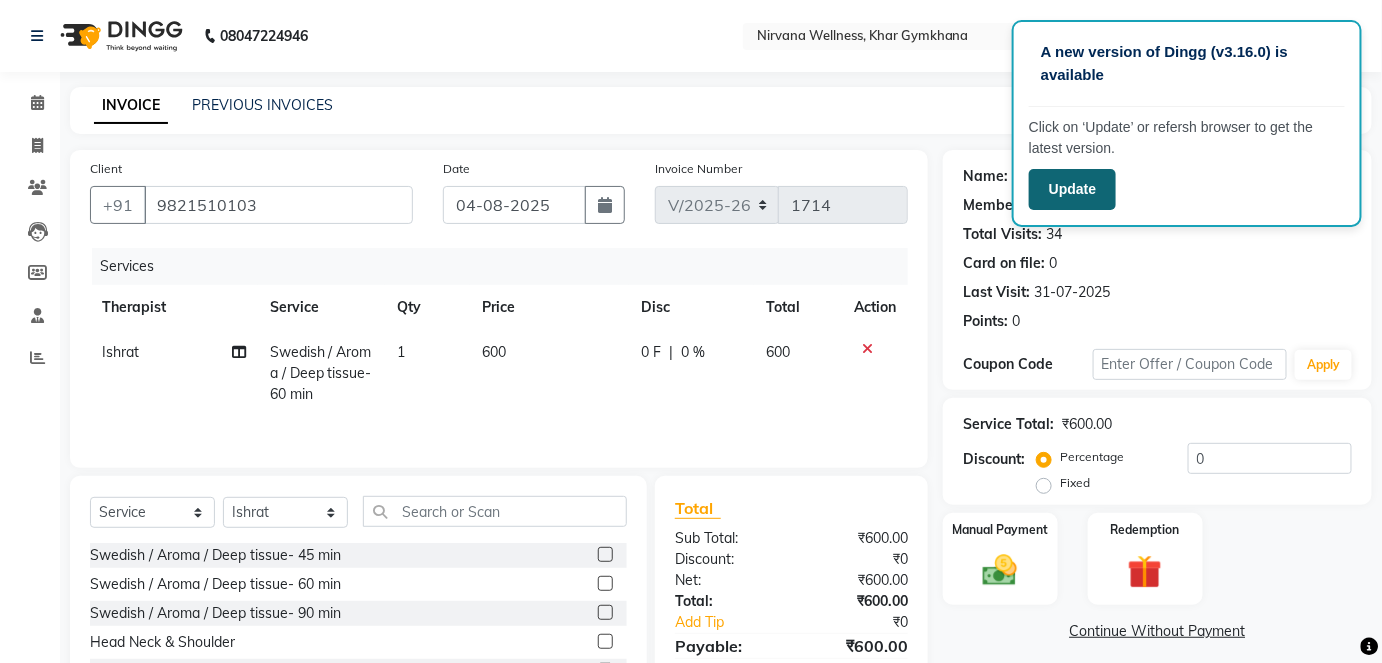 click on "Update" 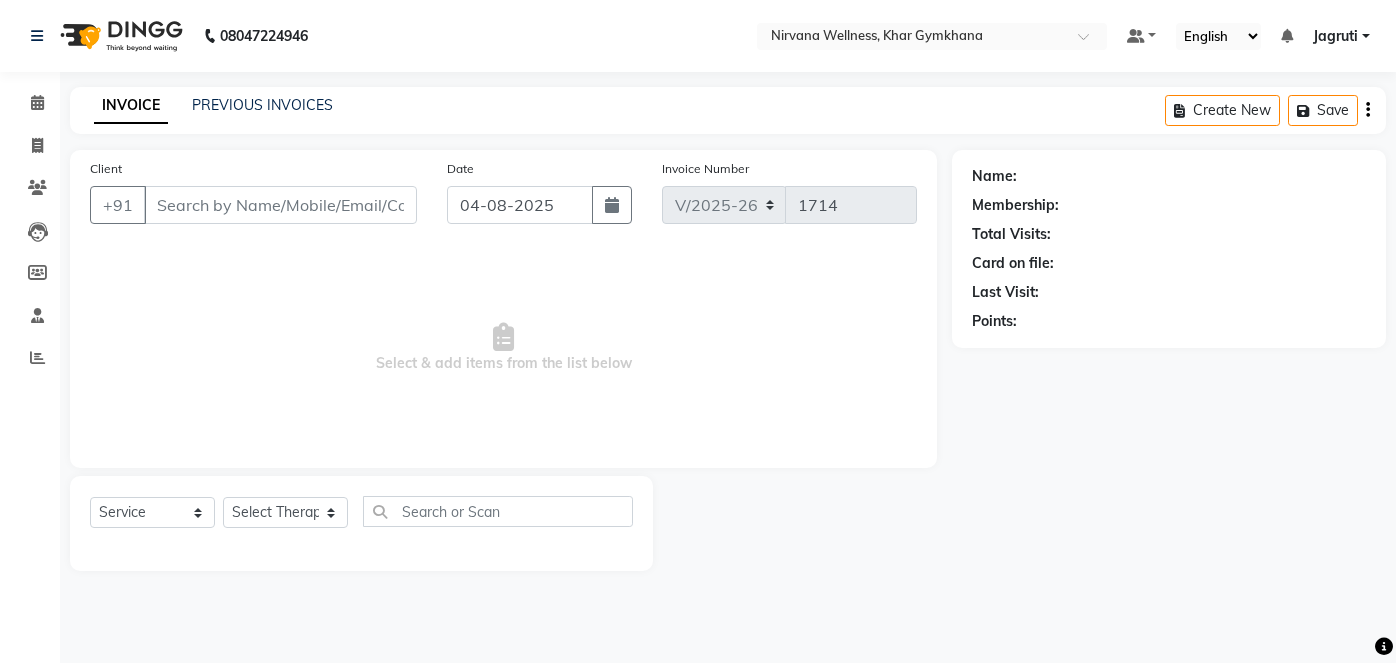 select on "6844" 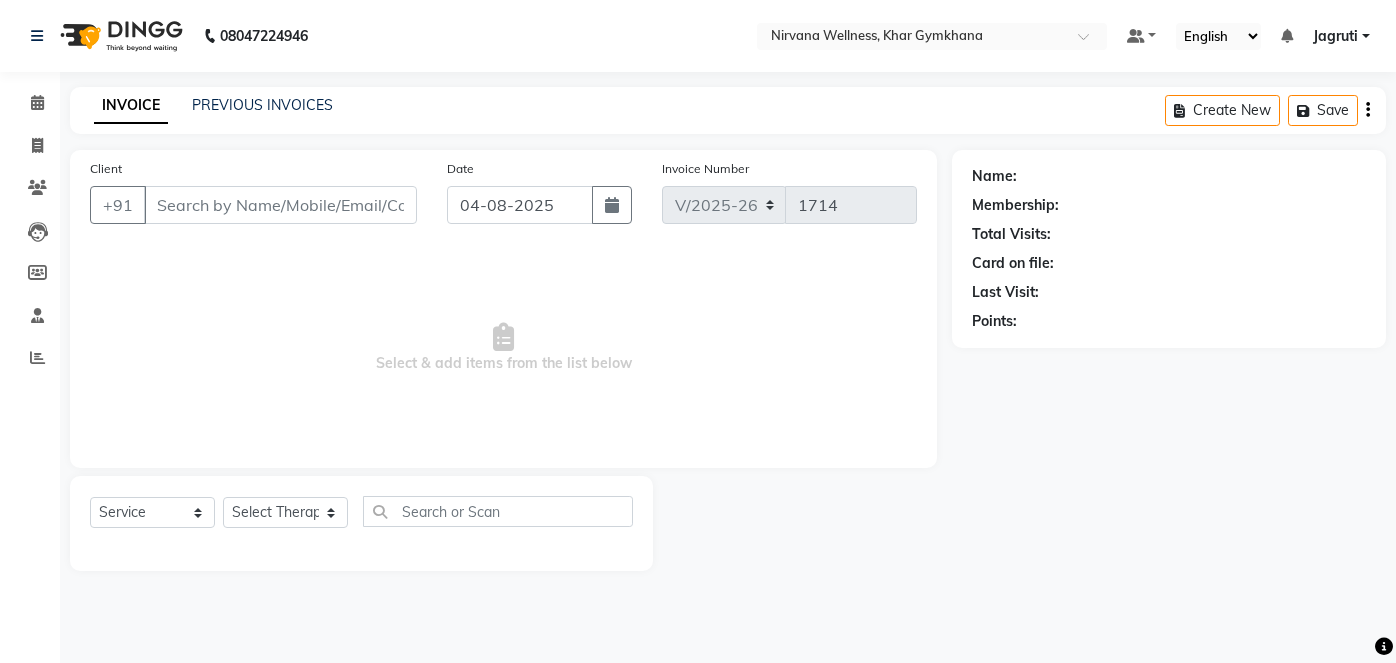scroll, scrollTop: 0, scrollLeft: 0, axis: both 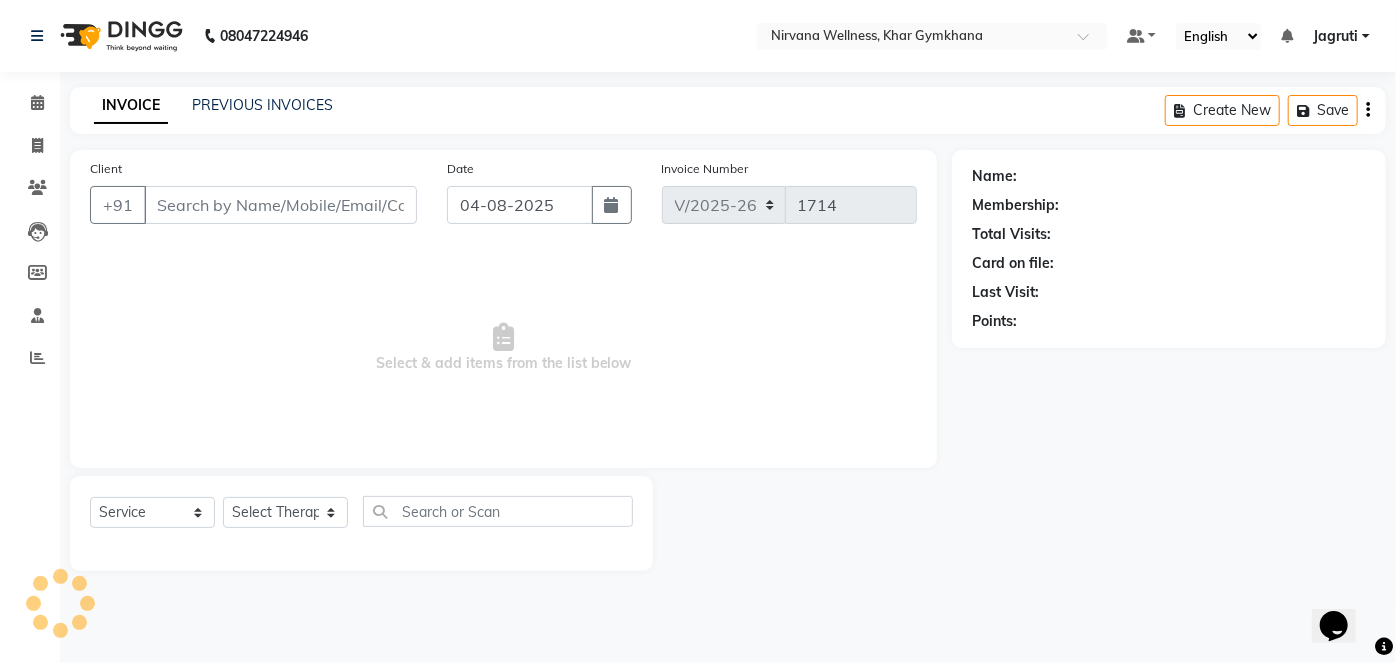 type on "9821510103" 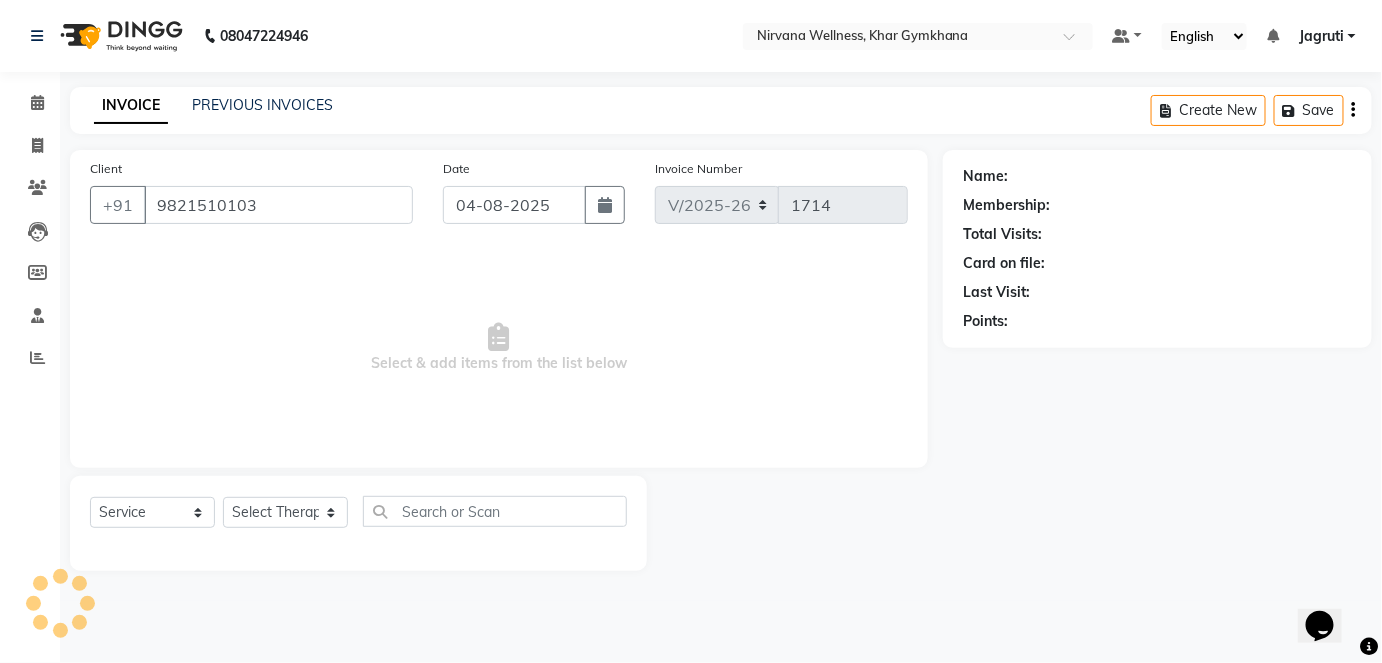 select on "67021" 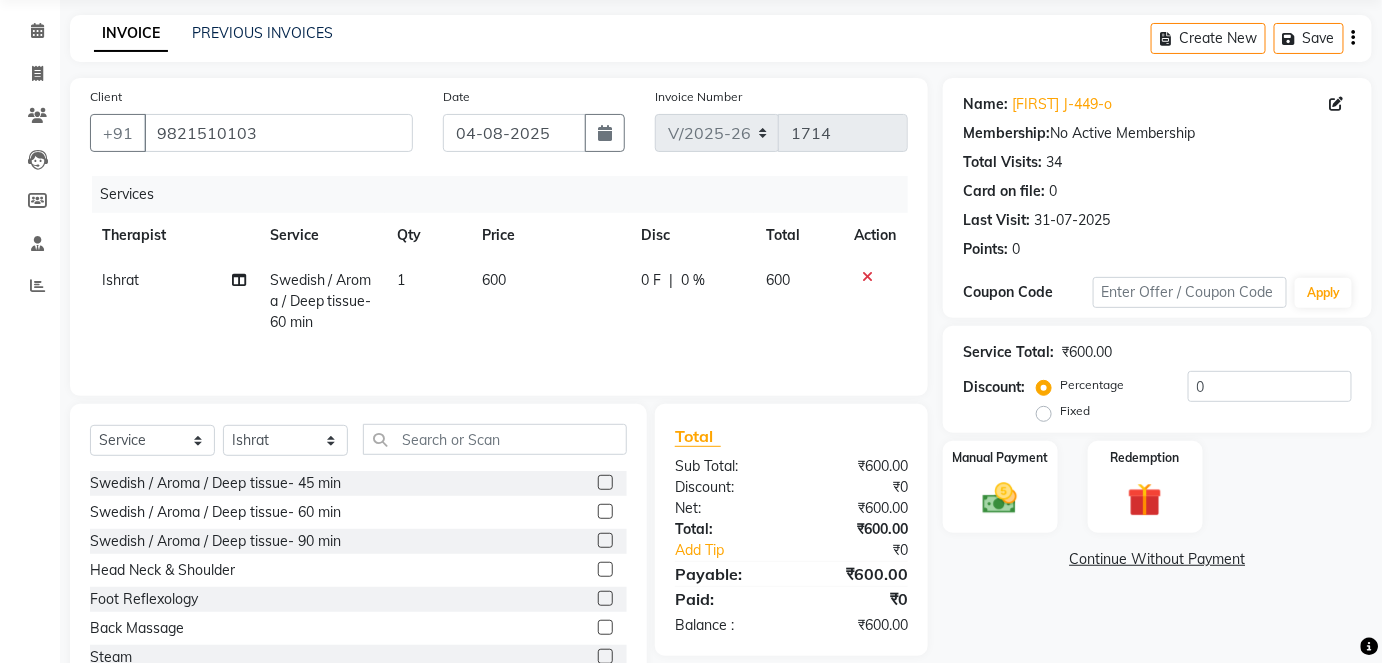 scroll, scrollTop: 137, scrollLeft: 0, axis: vertical 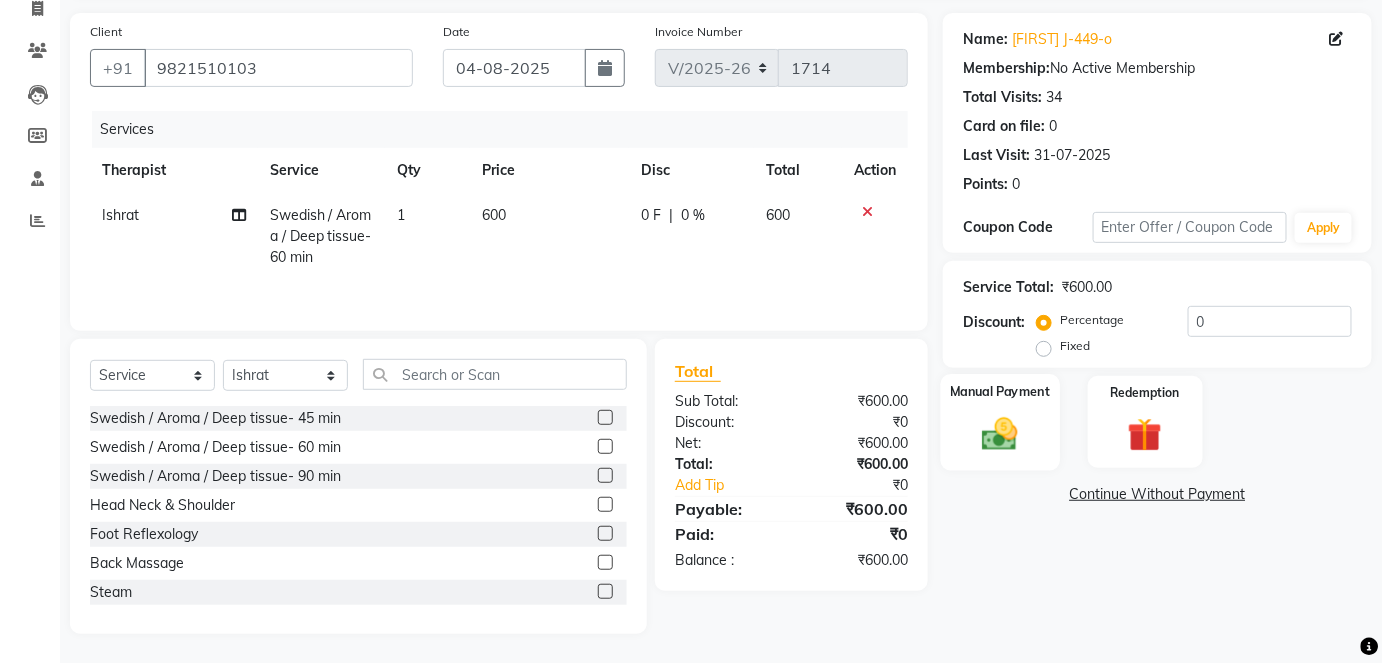 click 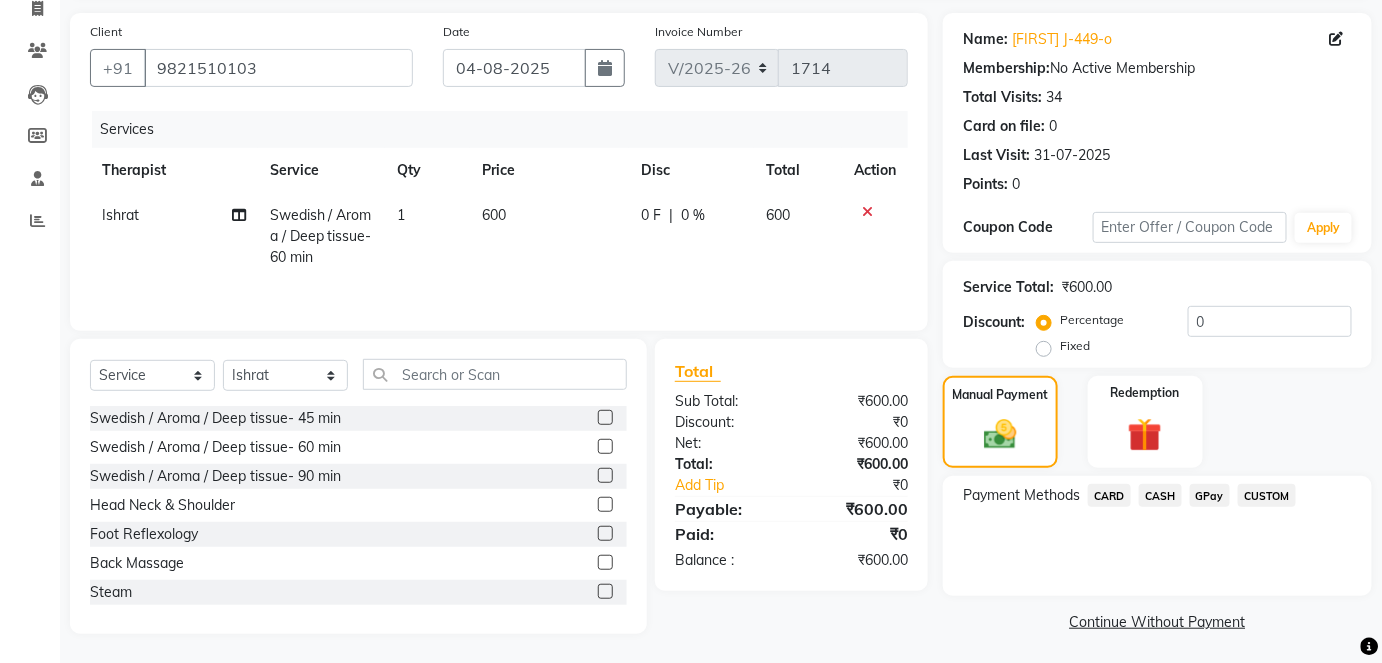 click on "CASH" 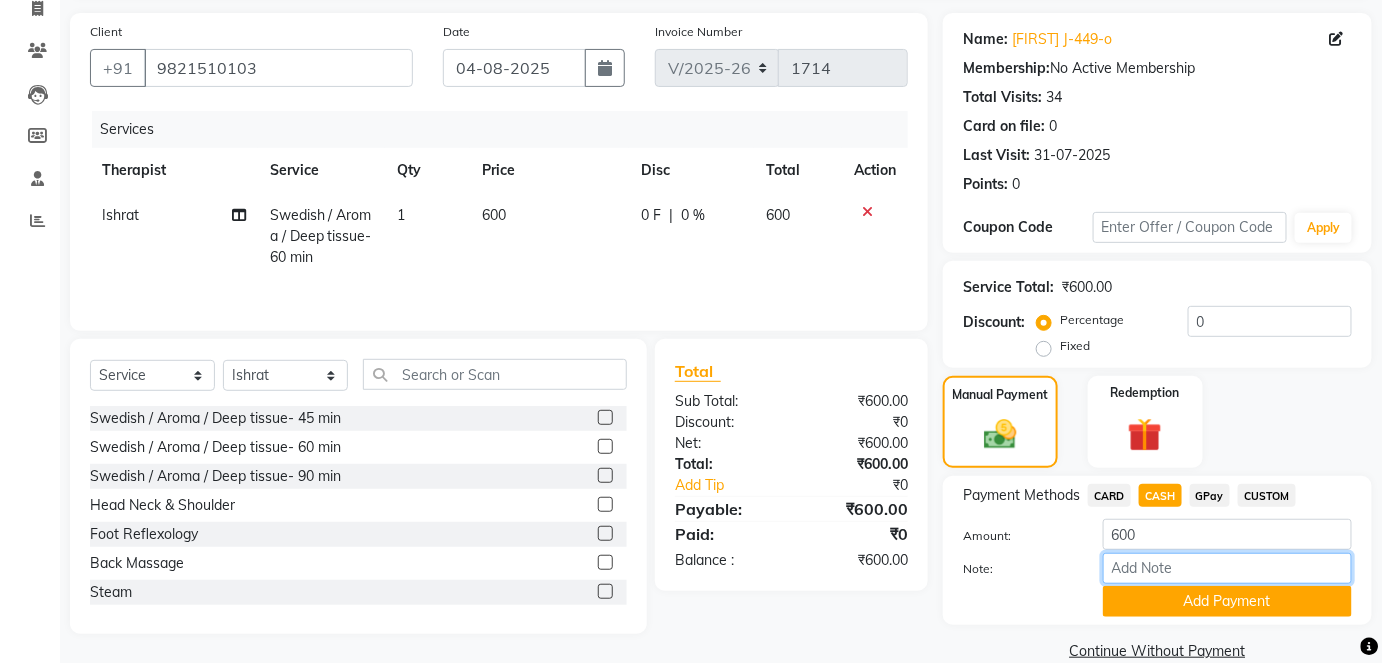 click on "Note:" at bounding box center (1227, 568) 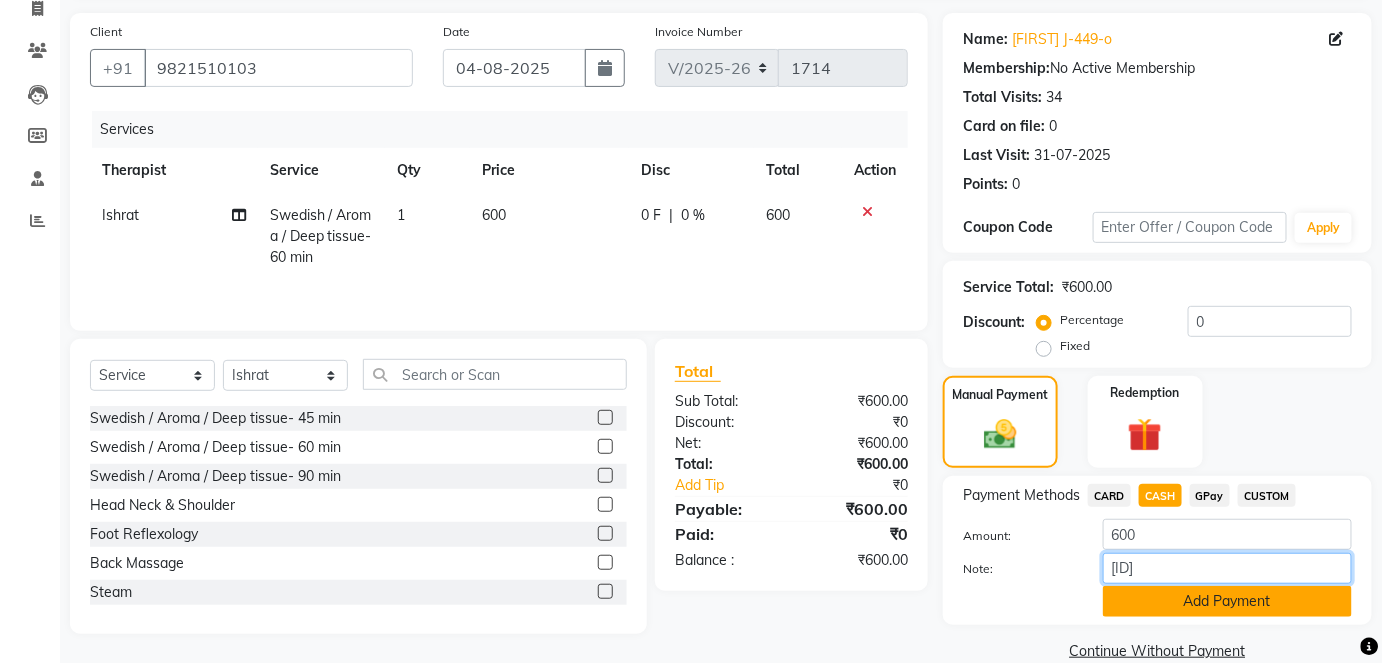 type on "[ID]" 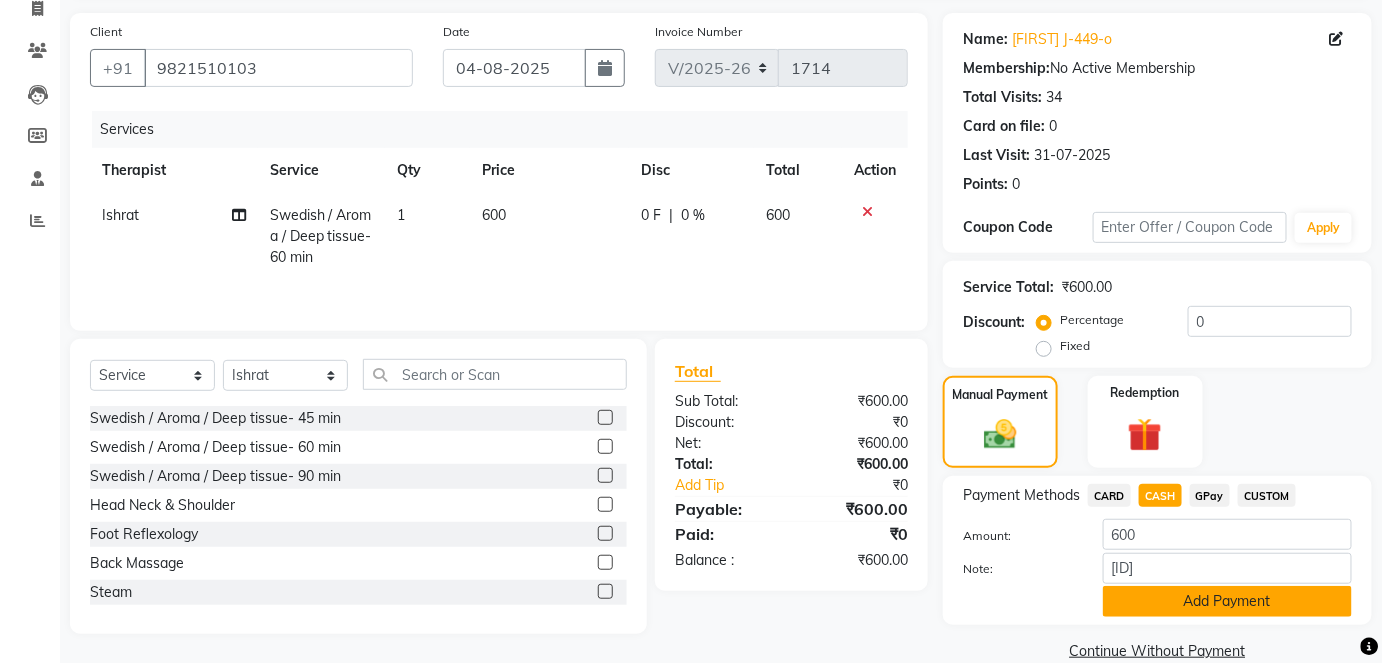 click on "Add Payment" 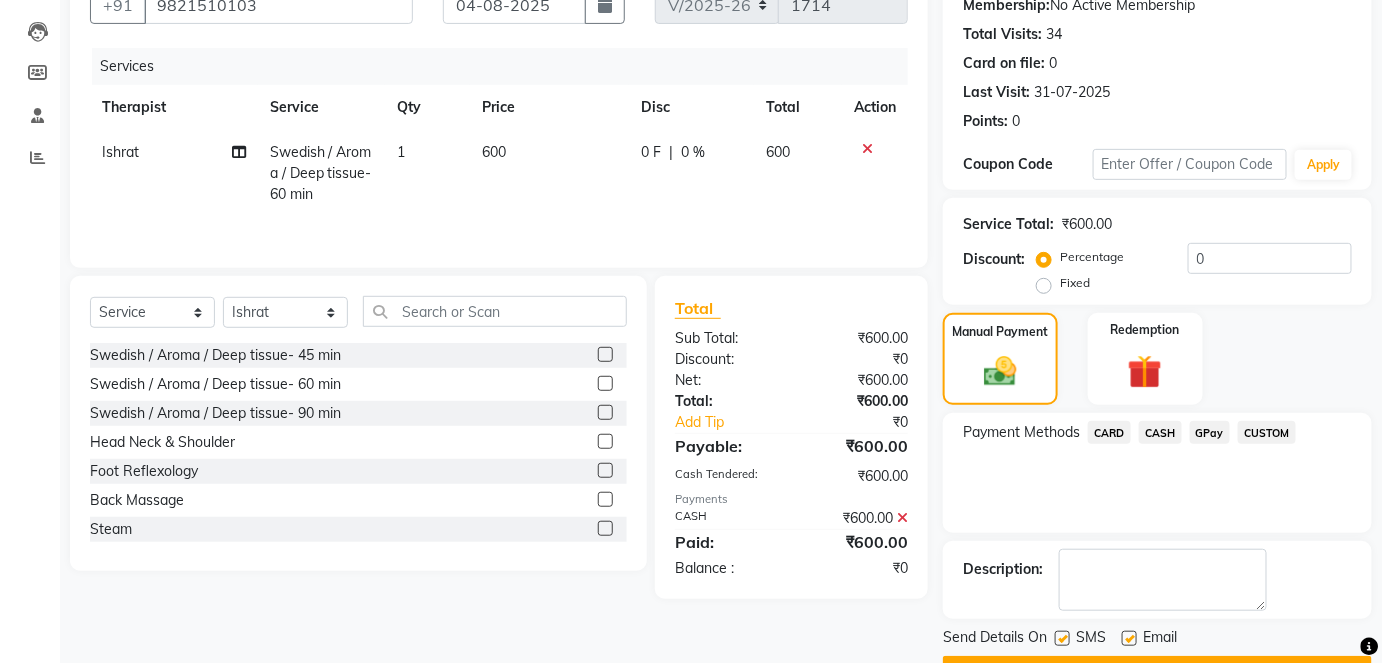 scroll, scrollTop: 252, scrollLeft: 0, axis: vertical 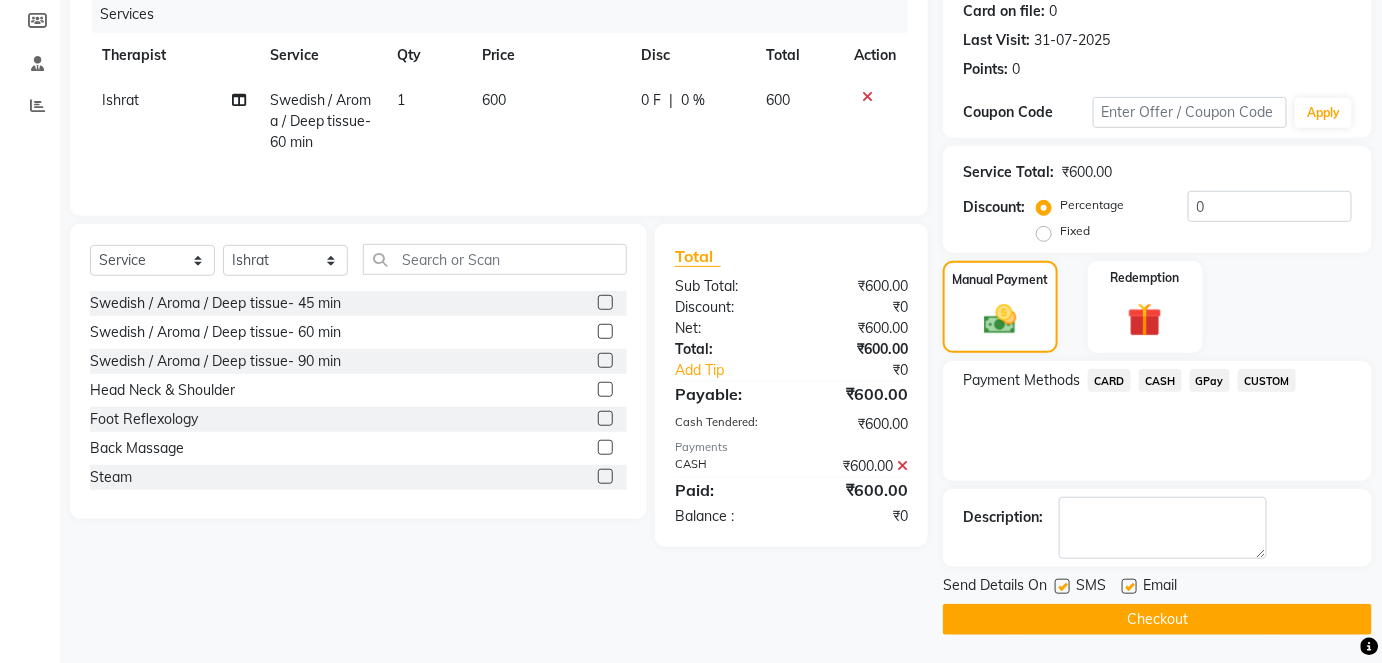 click on "Checkout" 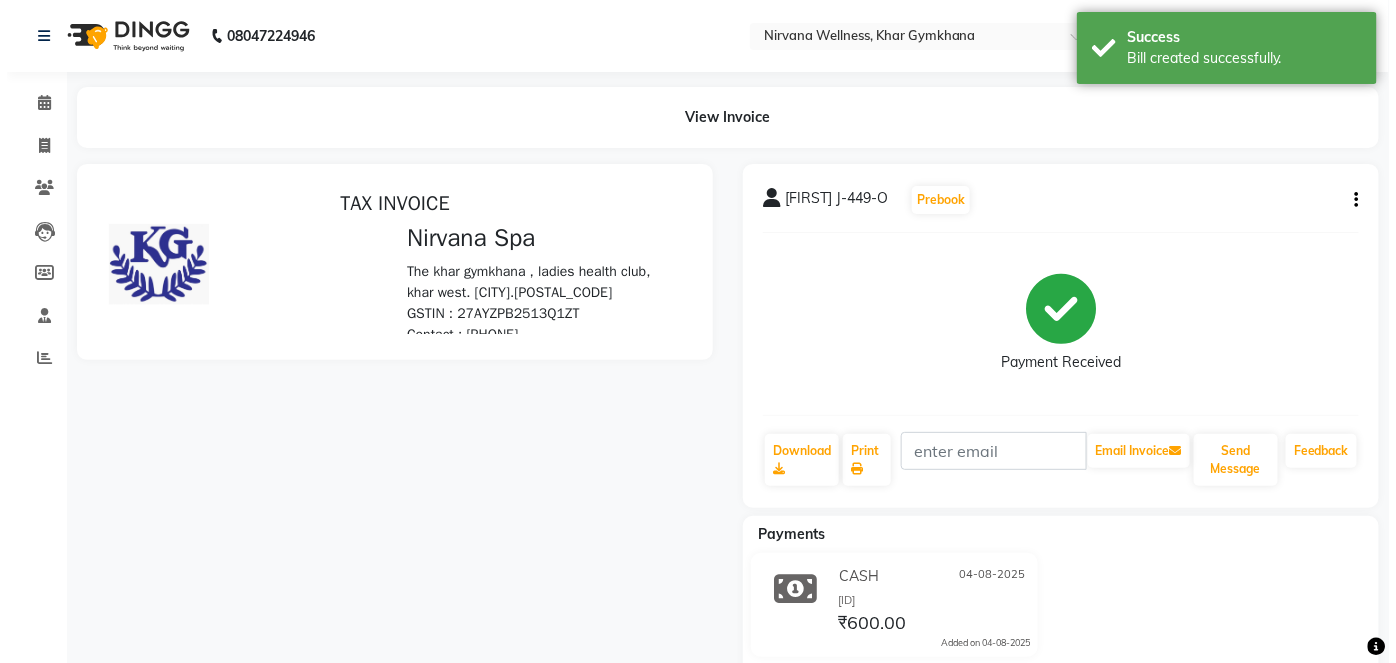 scroll, scrollTop: 0, scrollLeft: 0, axis: both 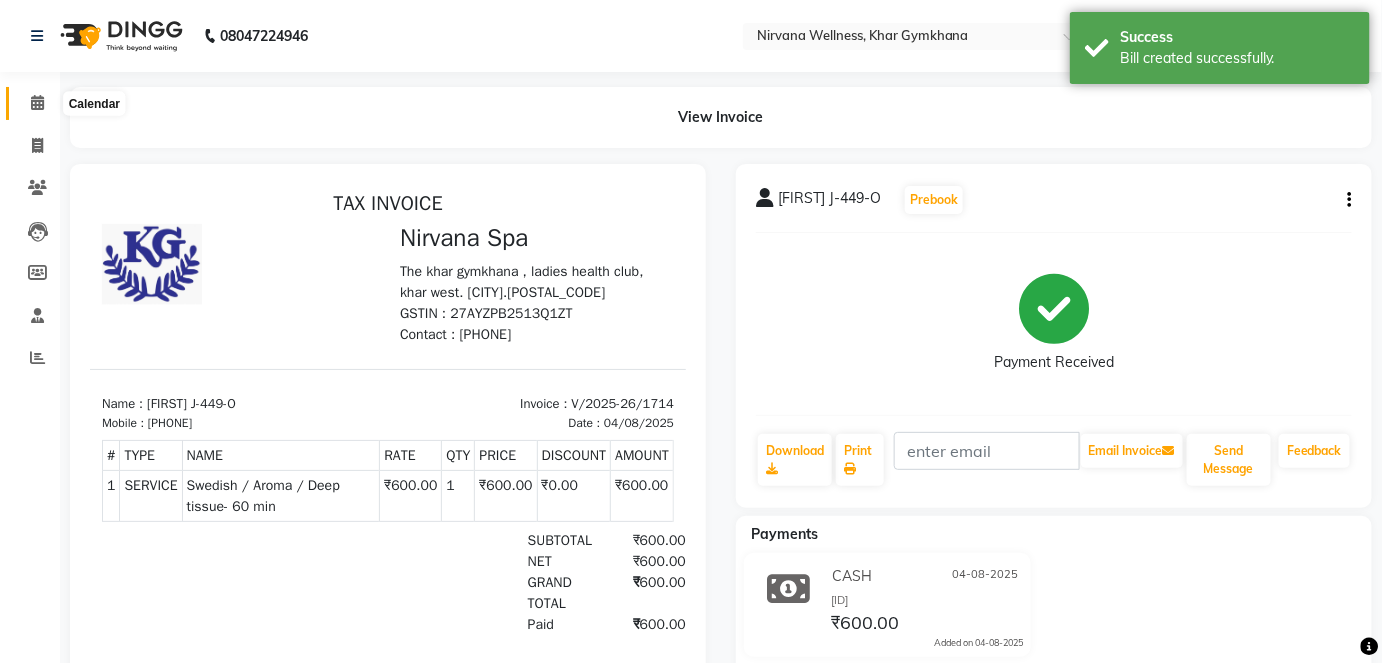 click 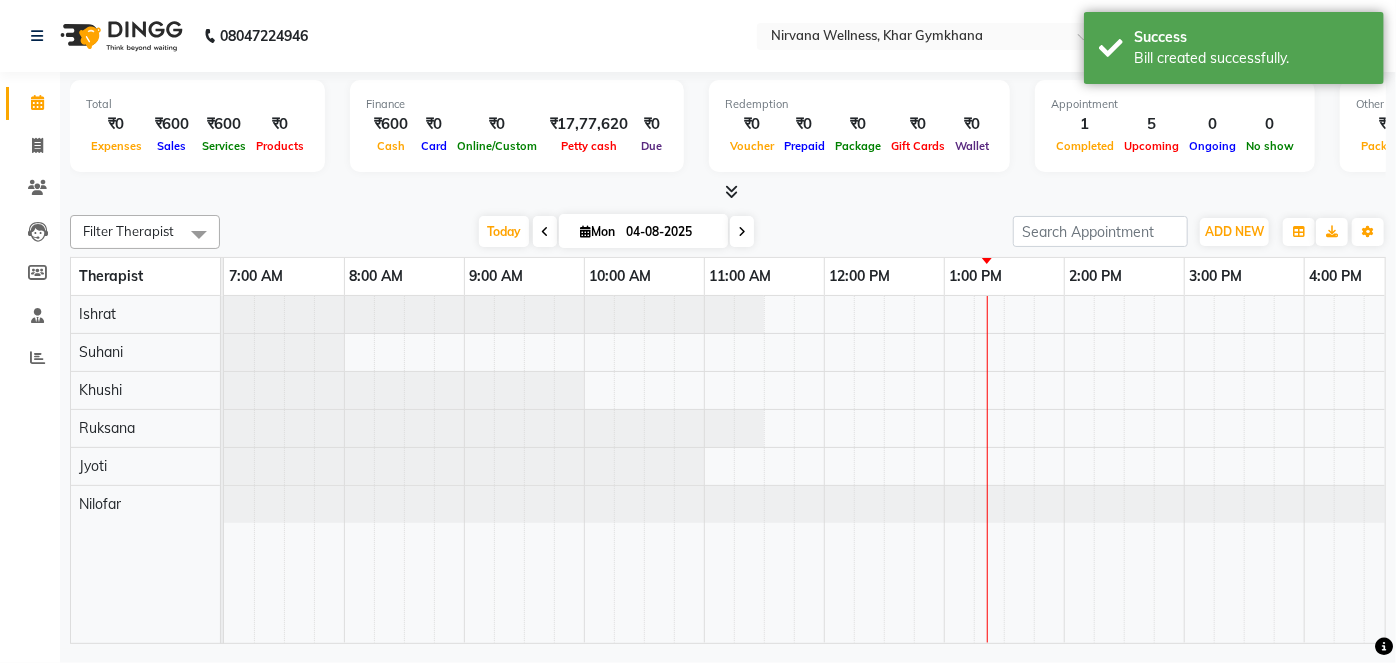 scroll, scrollTop: 0, scrollLeft: 0, axis: both 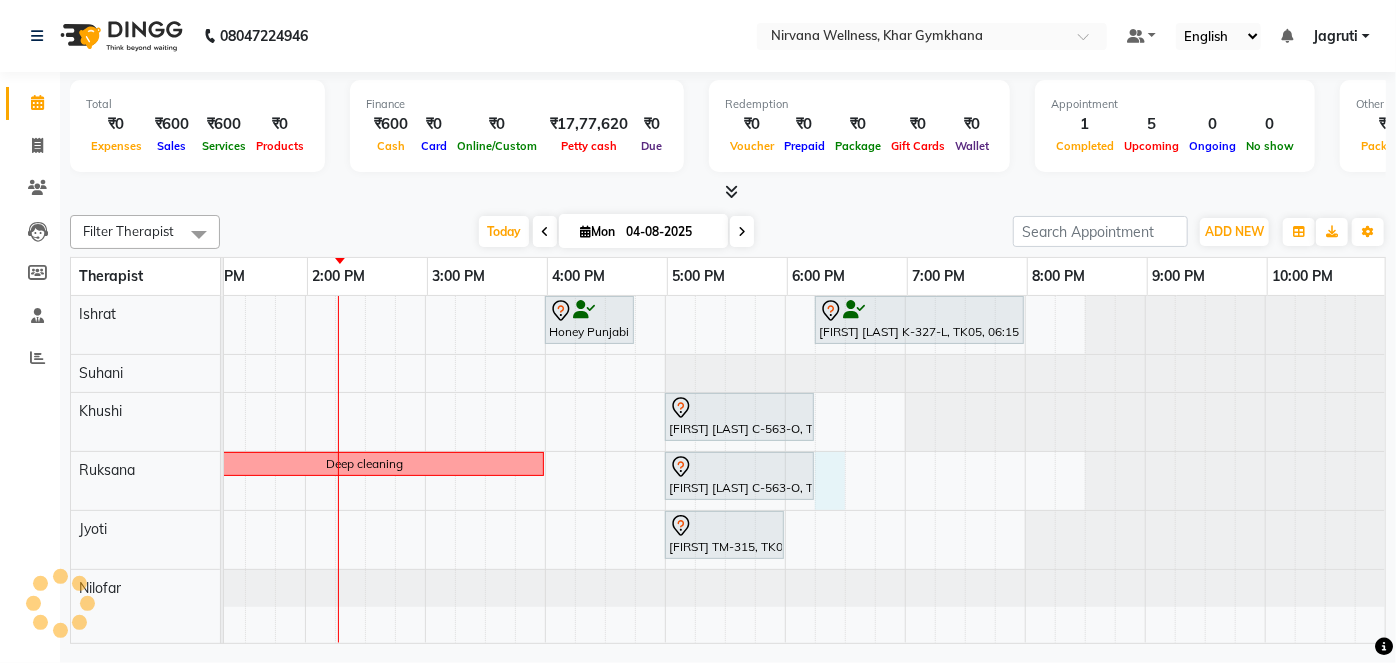 click on "[FIRST] J-449-O, TK04, 12:00 PM-01:00 PM, Swedish / Aroma / Deep tissue- 60 min             [FIRST] [LAST] P-641-O, TK01, 04:00 PM-04:45 PM, Head Neck & Shoulder             [FIRST] [LAST] K-327-L, TK05, 06:15 PM-08:00 PM, Swedish / Aroma / Deep tissue- 90 min             [FIRST] [LAST] C-563-O, TK02, 05:00 PM-06:15 PM, Swedish / Aroma / Deep tissue- 60 min  Deep cleaning              [FIRST] [LAST] C-563-O, TK02, 05:00 PM-06:15 PM, Swedish / Aroma / Deep tissue- 60 min             [FIRST] TM-315, TK03, 05:00 PM-06:00 PM, Scrubassage" at bounding box center (425, 469) 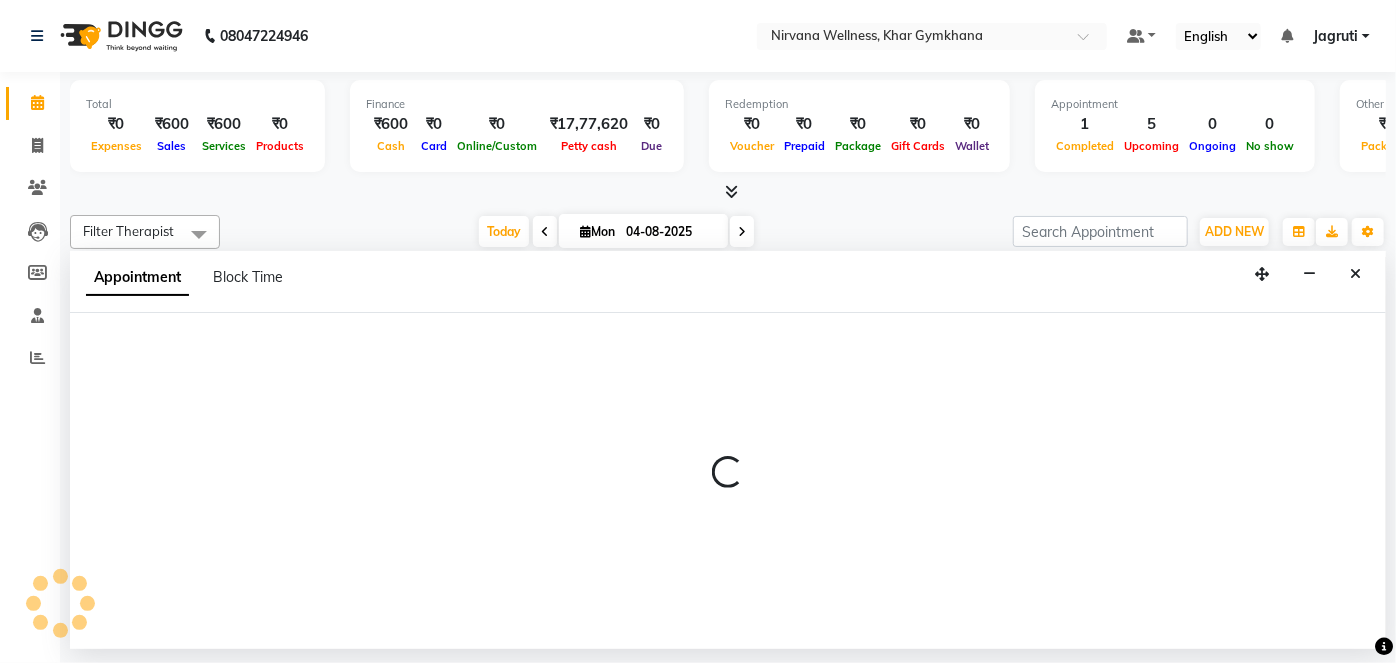 select on "72486" 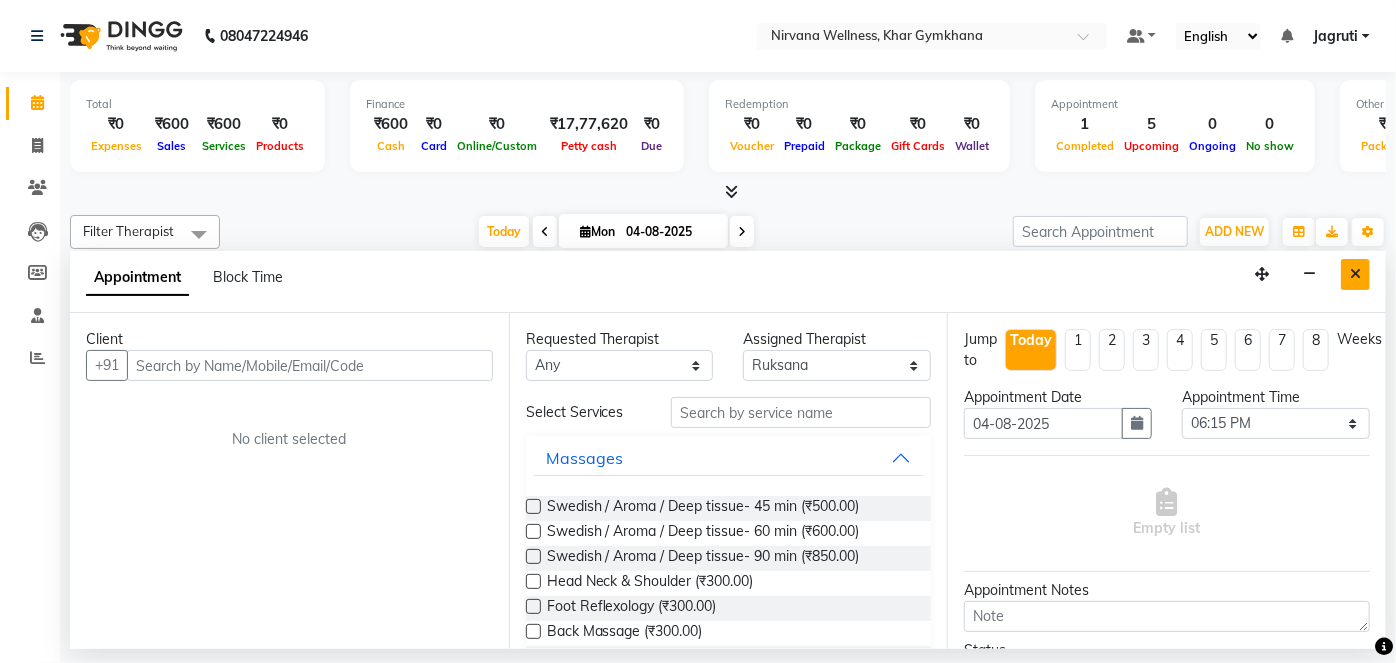 click at bounding box center [1355, 274] 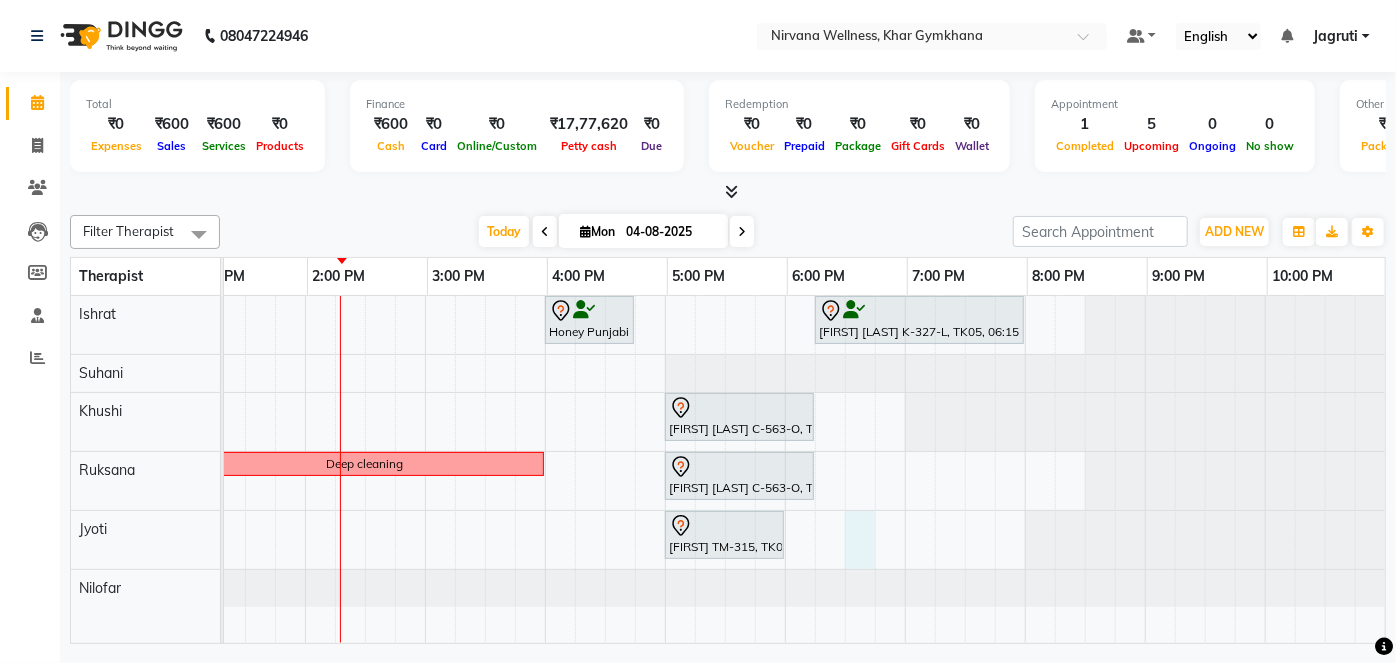 click on "[FIRST] J-449-O, TK04, 12:00 PM-01:00 PM, Swedish / Aroma / Deep tissue- 60 min             [FIRST] [LAST] P-641-O, TK01, 04:00 PM-04:45 PM, Head Neck & Shoulder             [FIRST] [LAST] K-327-L, TK05, 06:15 PM-08:00 PM, Swedish / Aroma / Deep tissue- 90 min             [FIRST] [LAST] C-563-O, TK02, 05:00 PM-06:15 PM, Swedish / Aroma / Deep tissue- 60 min  Deep cleaning              [FIRST] [LAST] C-563-O, TK02, 05:00 PM-06:15 PM, Swedish / Aroma / Deep tissue- 60 min             [FIRST] TM-315, TK03, 05:00 PM-06:00 PM, Scrubassage" at bounding box center (425, 469) 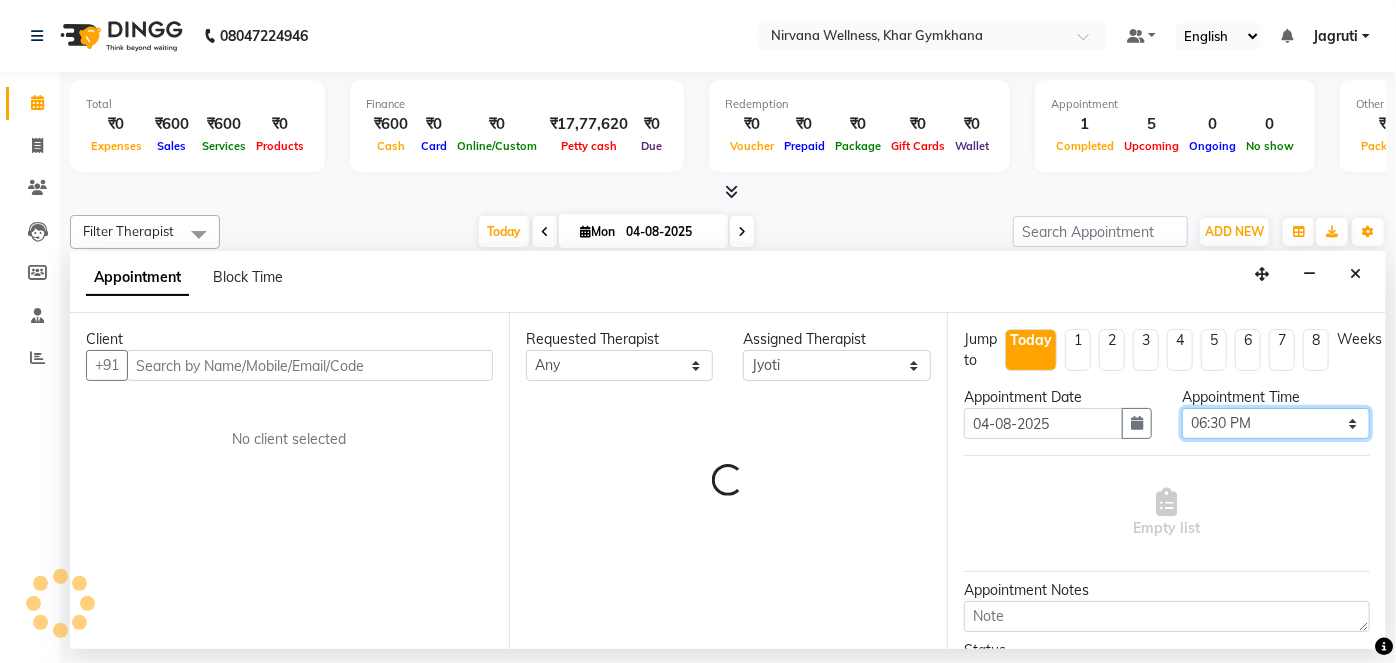 click on "Select 08:00 AM 08:15 AM 08:30 AM 08:45 AM 09:00 AM 09:15 AM 09:30 AM 09:45 AM 10:00 AM 10:15 AM 10:30 AM 10:45 AM 11:00 AM 11:15 AM 11:30 AM 11:45 AM 12:00 PM 12:15 PM 12:30 PM 12:45 PM 01:00 PM 01:15 PM 01:30 PM 01:45 PM 02:00 PM 02:15 PM 02:30 PM 02:45 PM 03:00 PM 03:15 PM 03:30 PM 03:45 PM 04:00 PM 04:15 PM 04:30 PM 04:45 PM 05:00 PM 05:15 PM 05:30 PM 05:45 PM 06:00 PM 06:15 PM 06:30 PM 06:45 PM 07:00 PM 07:15 PM 07:30 PM 07:45 PM 08:00 PM 08:15 PM 08:30 PM 08:45 PM 09:00 PM 09:15 PM 09:30 PM 09:45 PM 10:00 PM" at bounding box center (1276, 423) 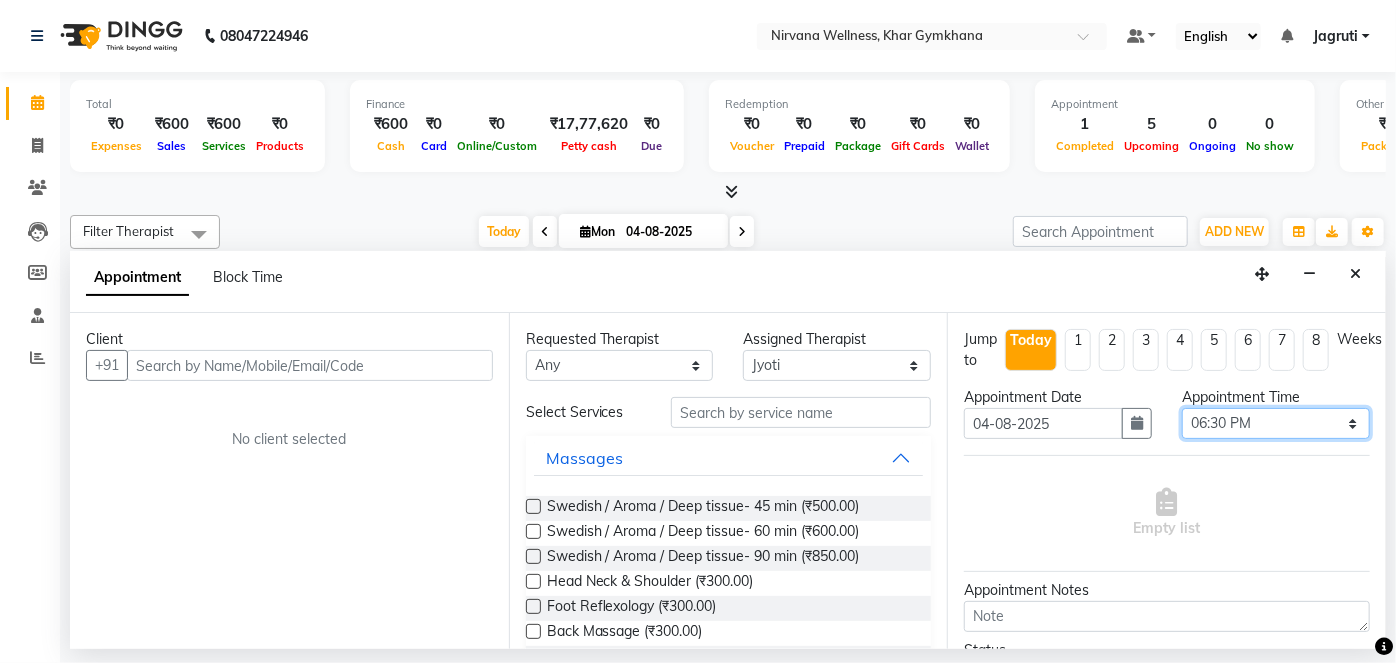 select on "1095" 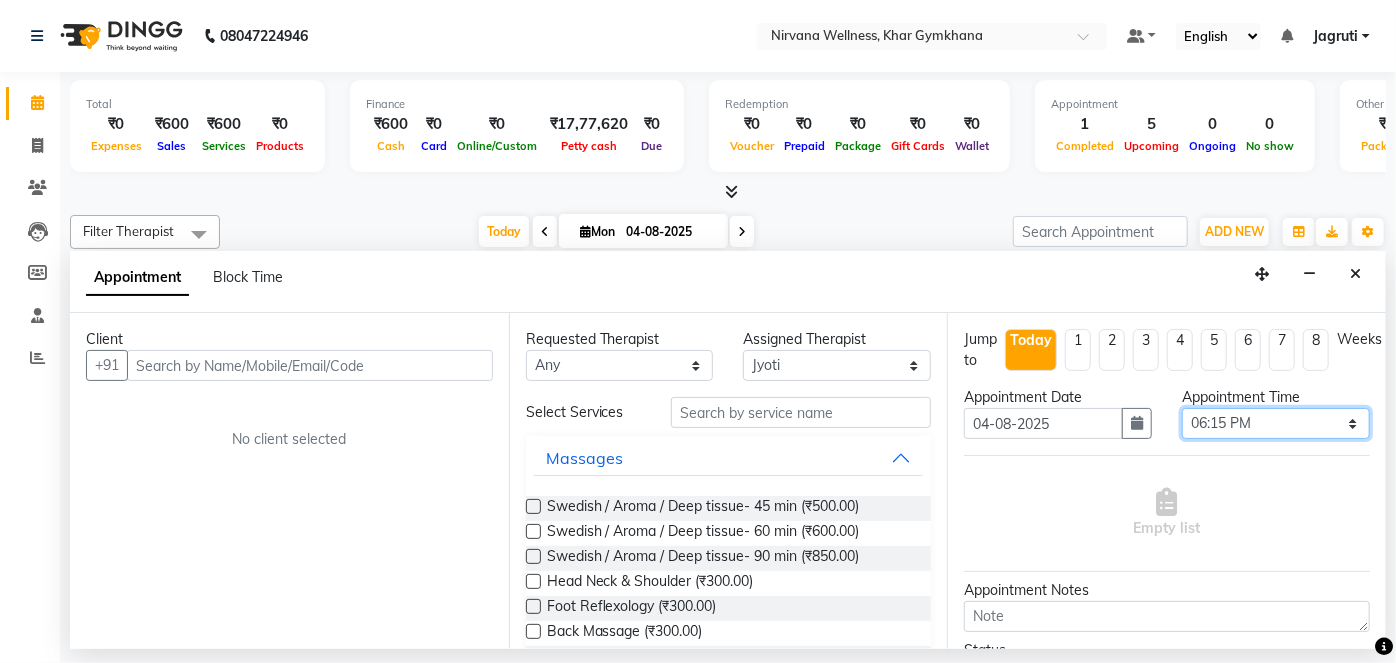 click on "Select 08:00 AM 08:15 AM 08:30 AM 08:45 AM 09:00 AM 09:15 AM 09:30 AM 09:45 AM 10:00 AM 10:15 AM 10:30 AM 10:45 AM 11:00 AM 11:15 AM 11:30 AM 11:45 AM 12:00 PM 12:15 PM 12:30 PM 12:45 PM 01:00 PM 01:15 PM 01:30 PM 01:45 PM 02:00 PM 02:15 PM 02:30 PM 02:45 PM 03:00 PM 03:15 PM 03:30 PM 03:45 PM 04:00 PM 04:15 PM 04:30 PM 04:45 PM 05:00 PM 05:15 PM 05:30 PM 05:45 PM 06:00 PM 06:15 PM 06:30 PM 06:45 PM 07:00 PM 07:15 PM 07:30 PM 07:45 PM 08:00 PM 08:15 PM 08:30 PM 08:45 PM 09:00 PM 09:15 PM 09:30 PM 09:45 PM 10:00 PM" at bounding box center [1276, 423] 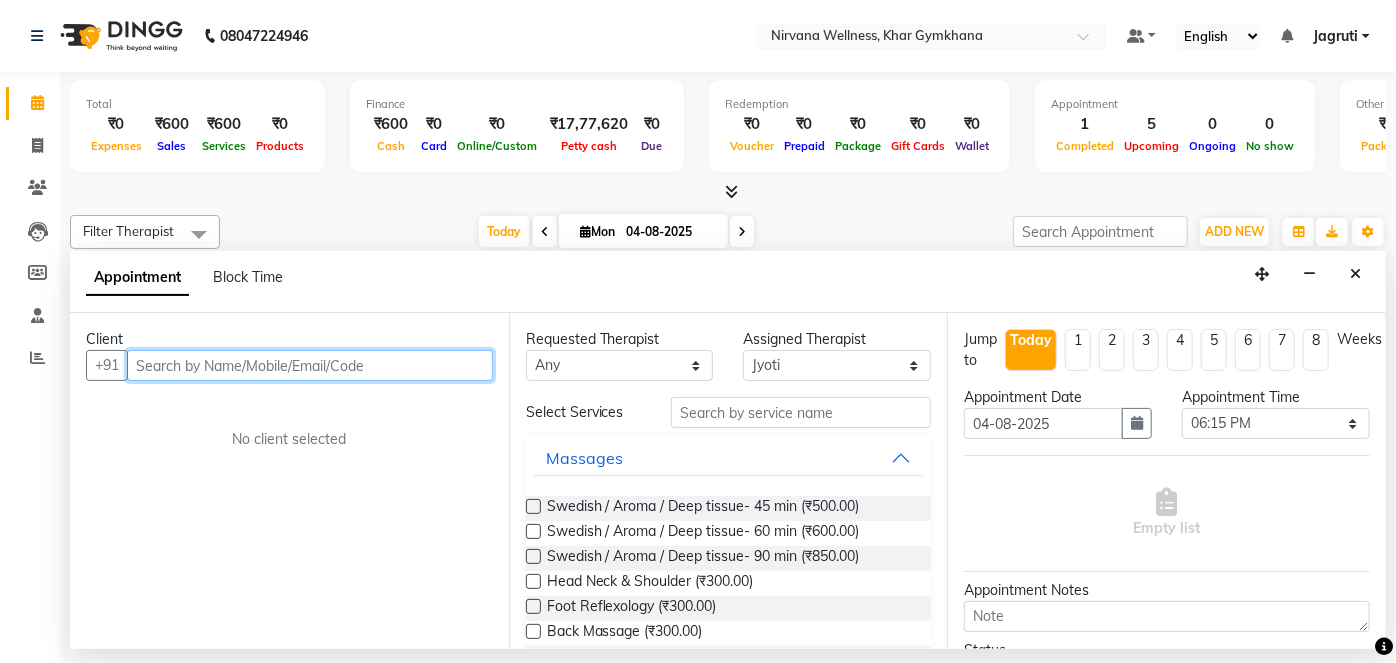click at bounding box center [310, 365] 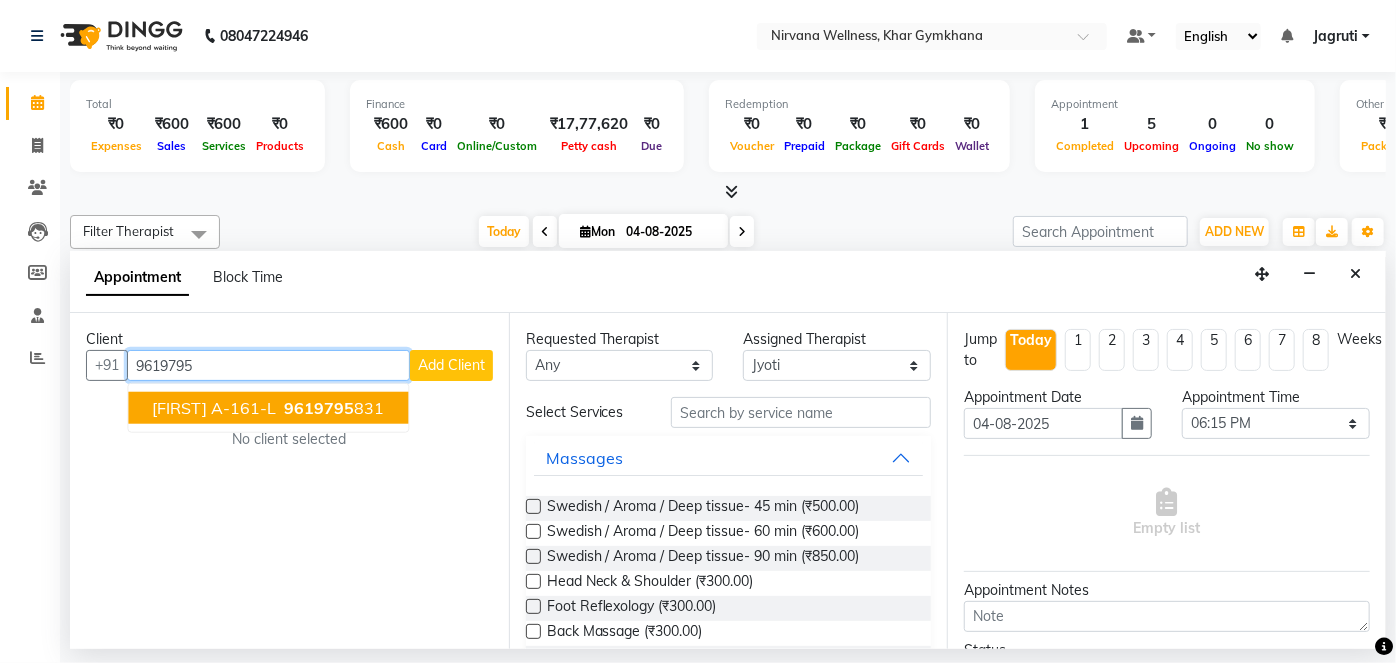 click on "[FIRST] A-161-L   [PHONE]" at bounding box center (268, 408) 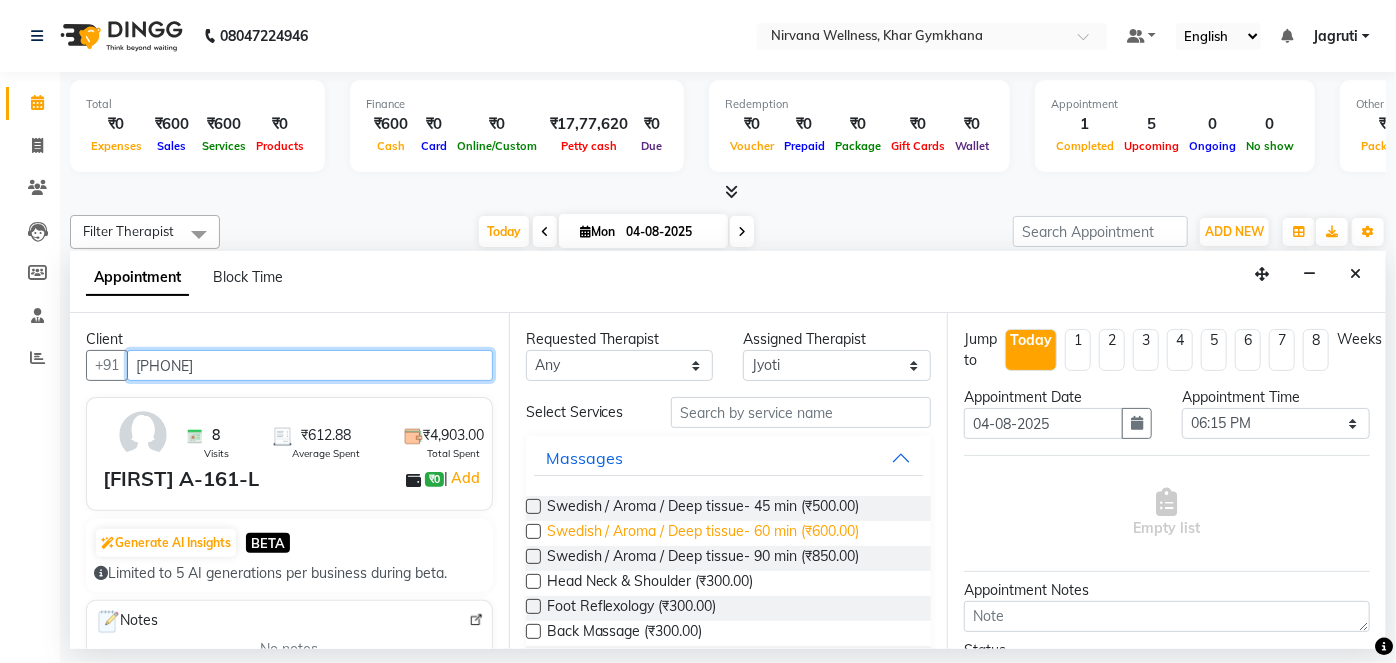 type on "[PHONE]" 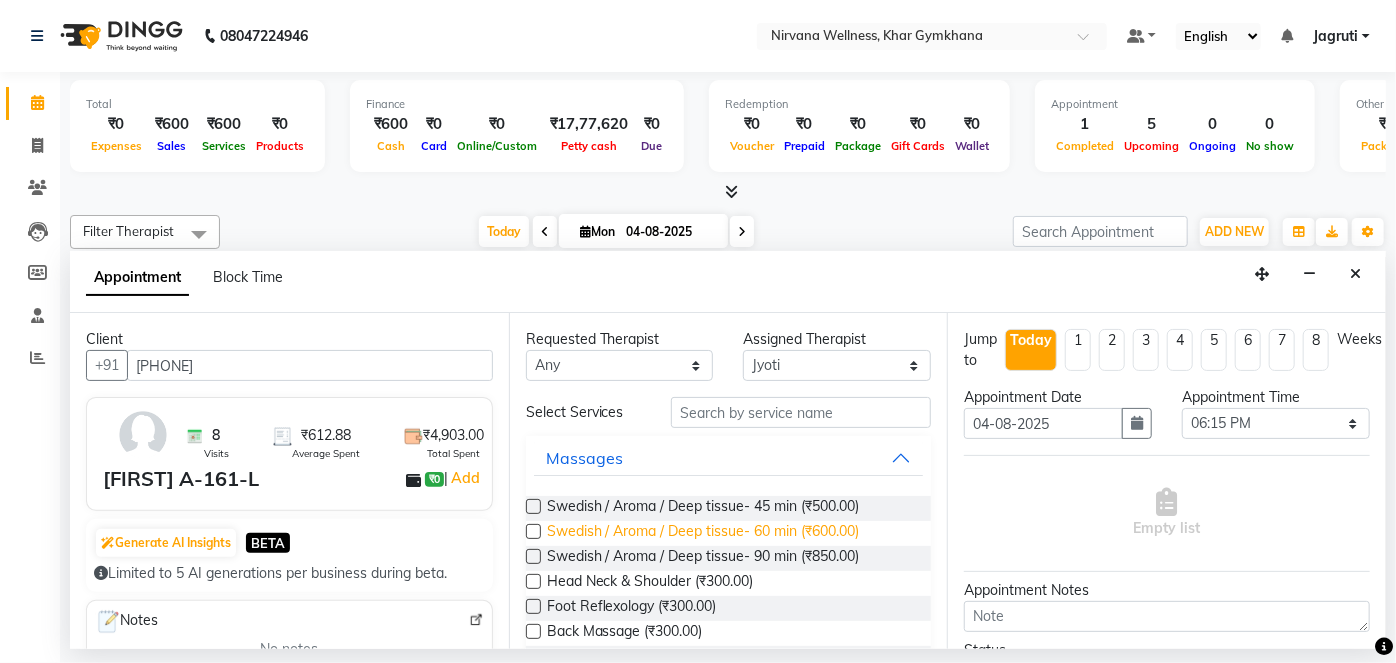 click on "Swedish / Aroma / Deep tissue- 60 min (₹600.00)" at bounding box center [703, 533] 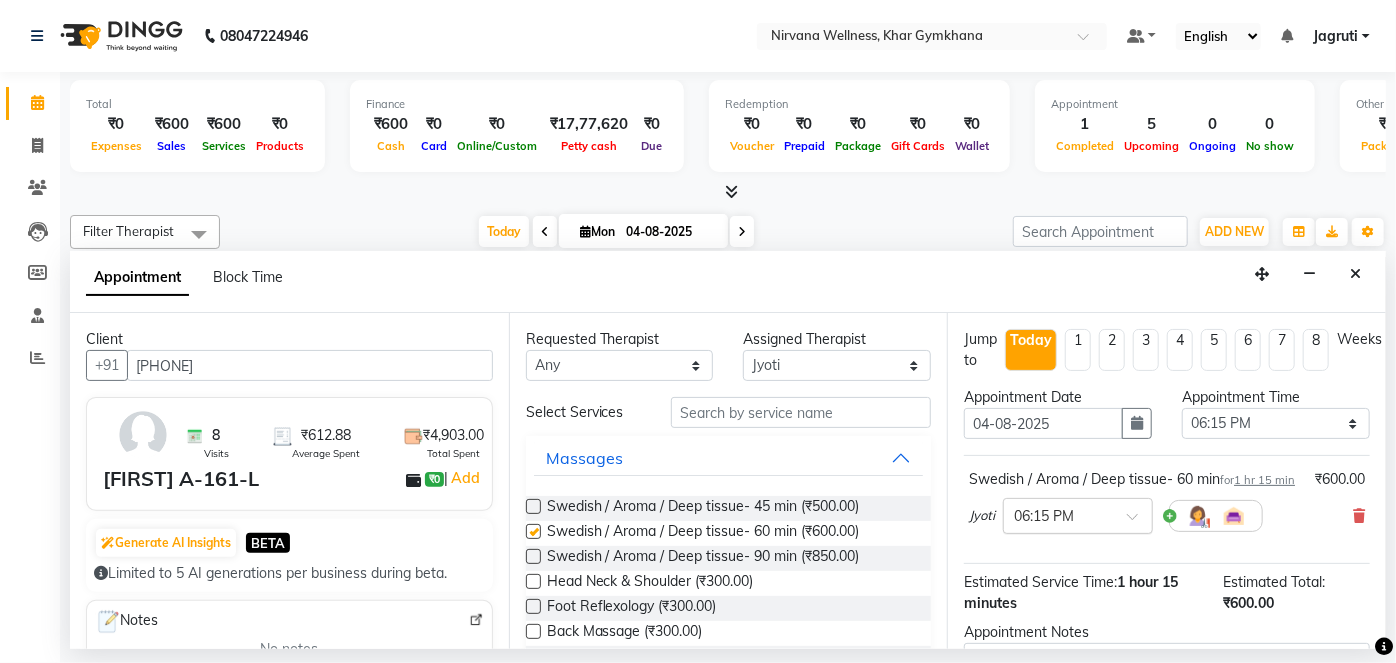 checkbox on "false" 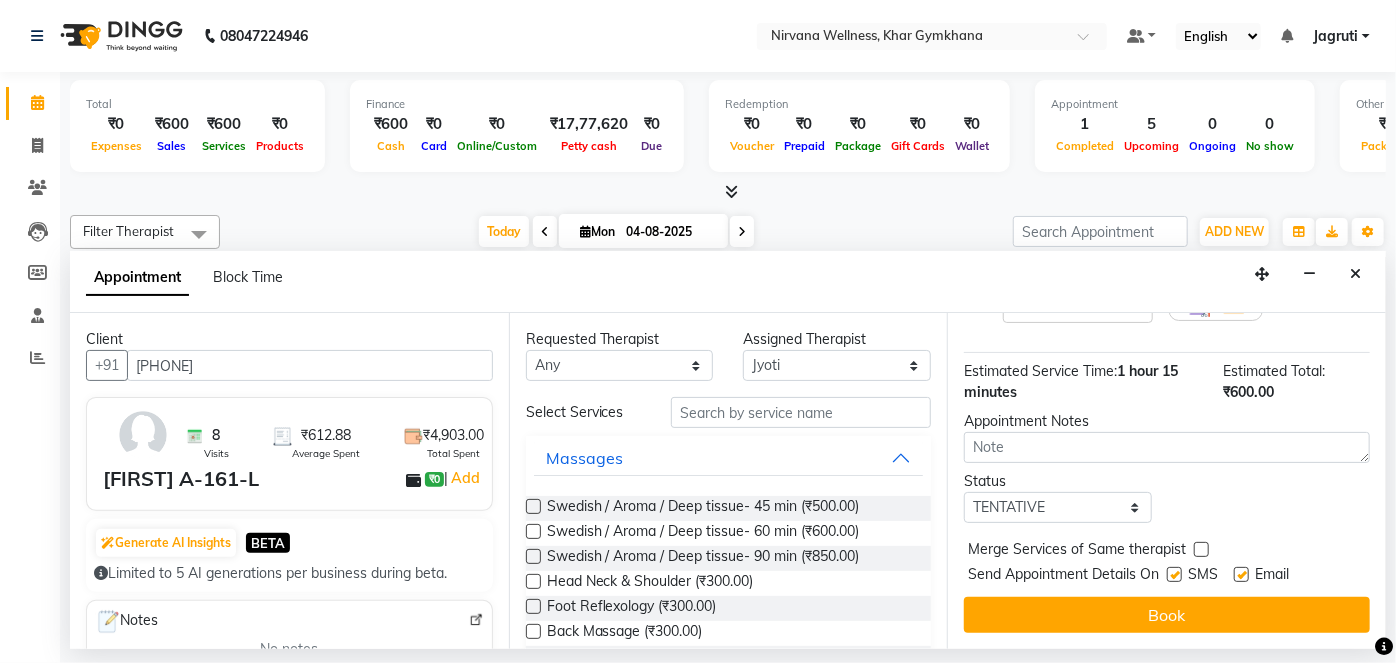 scroll, scrollTop: 231, scrollLeft: 0, axis: vertical 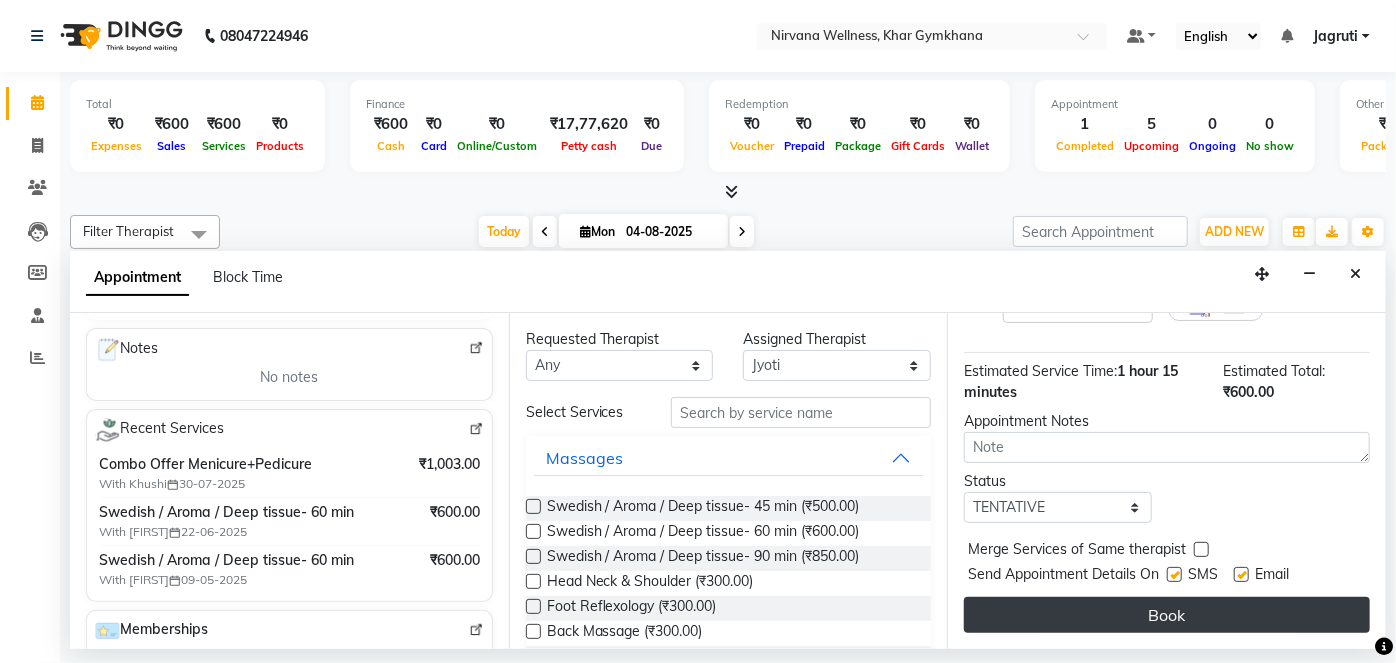click on "Book" at bounding box center [1167, 615] 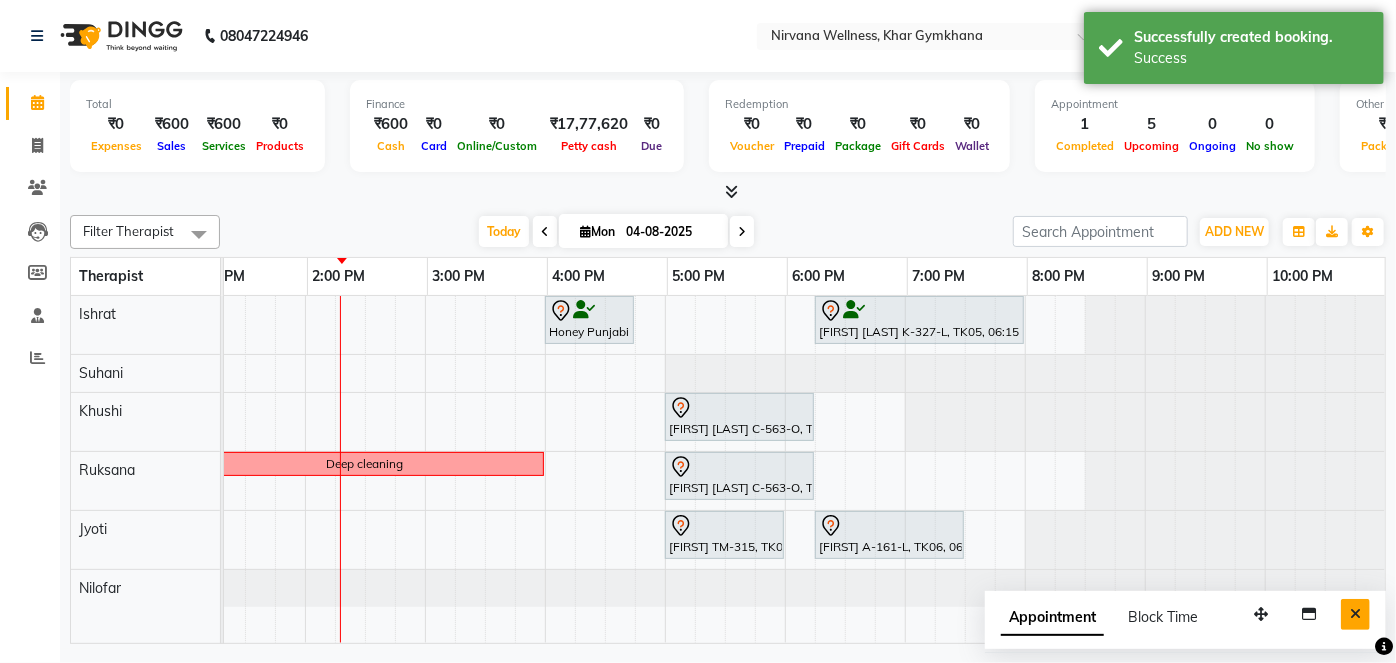 click at bounding box center (1355, 614) 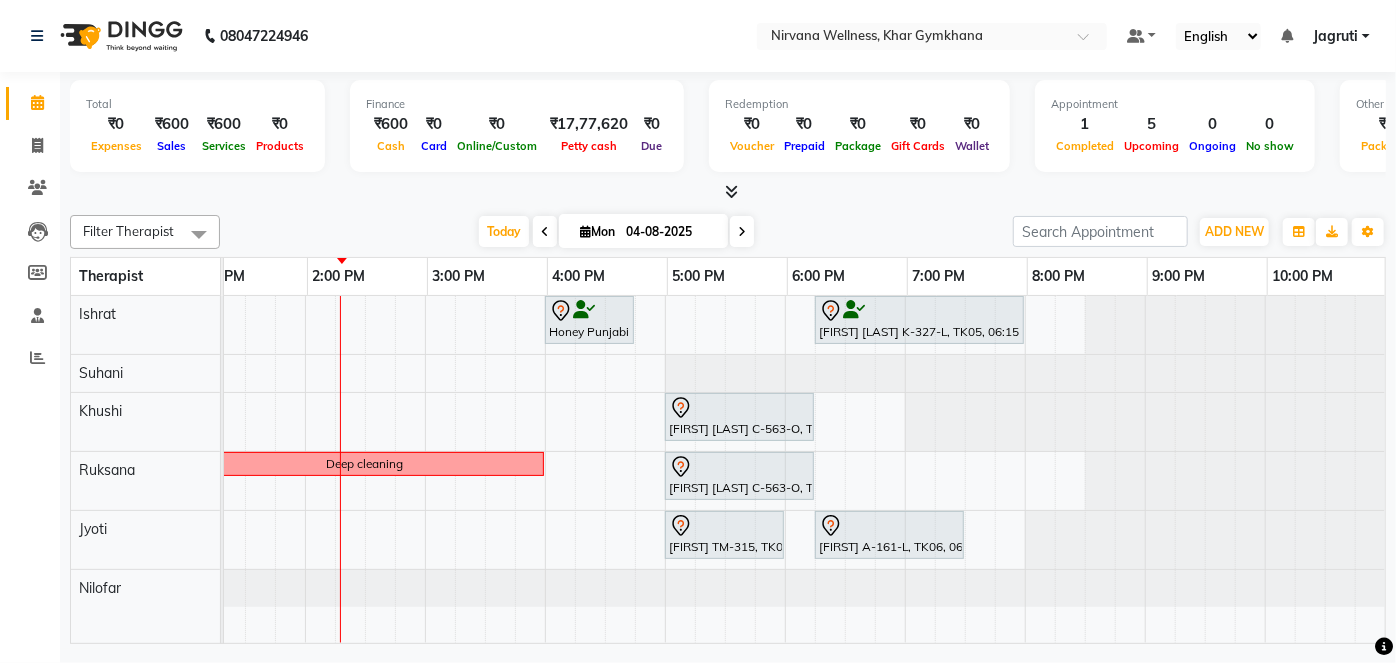 scroll, scrollTop: 0, scrollLeft: 612, axis: horizontal 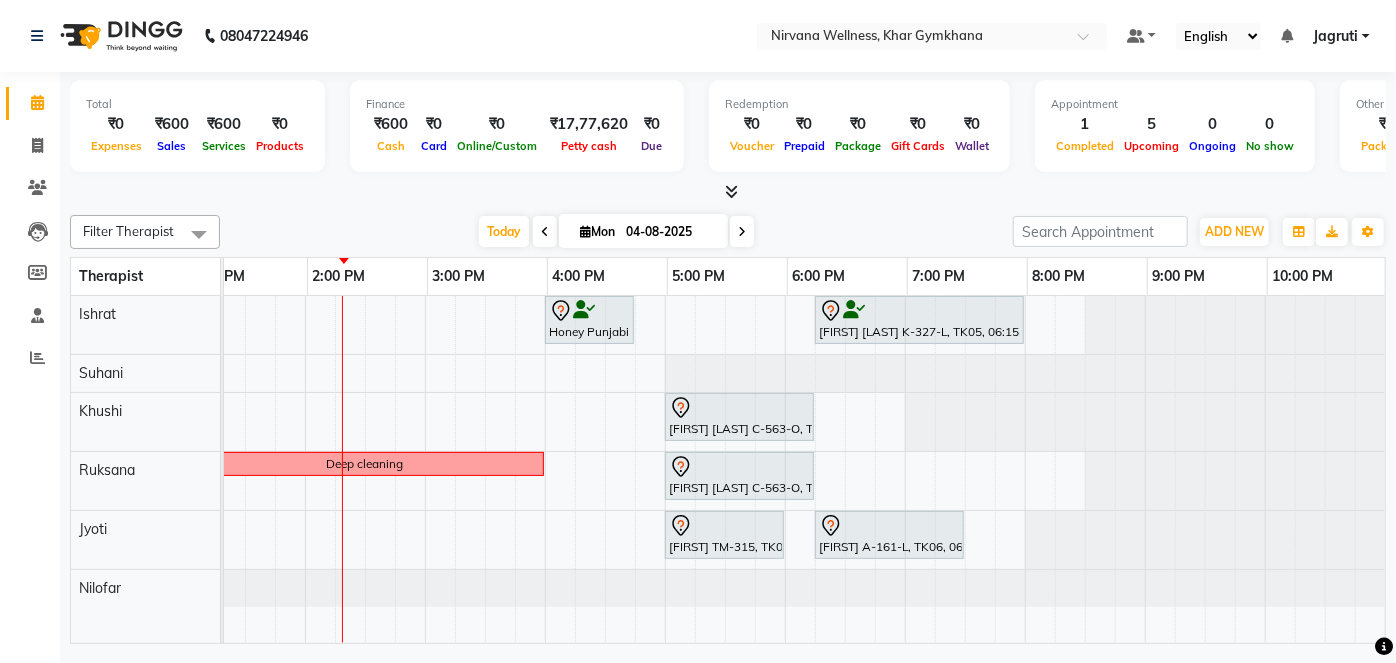 click at bounding box center (742, 231) 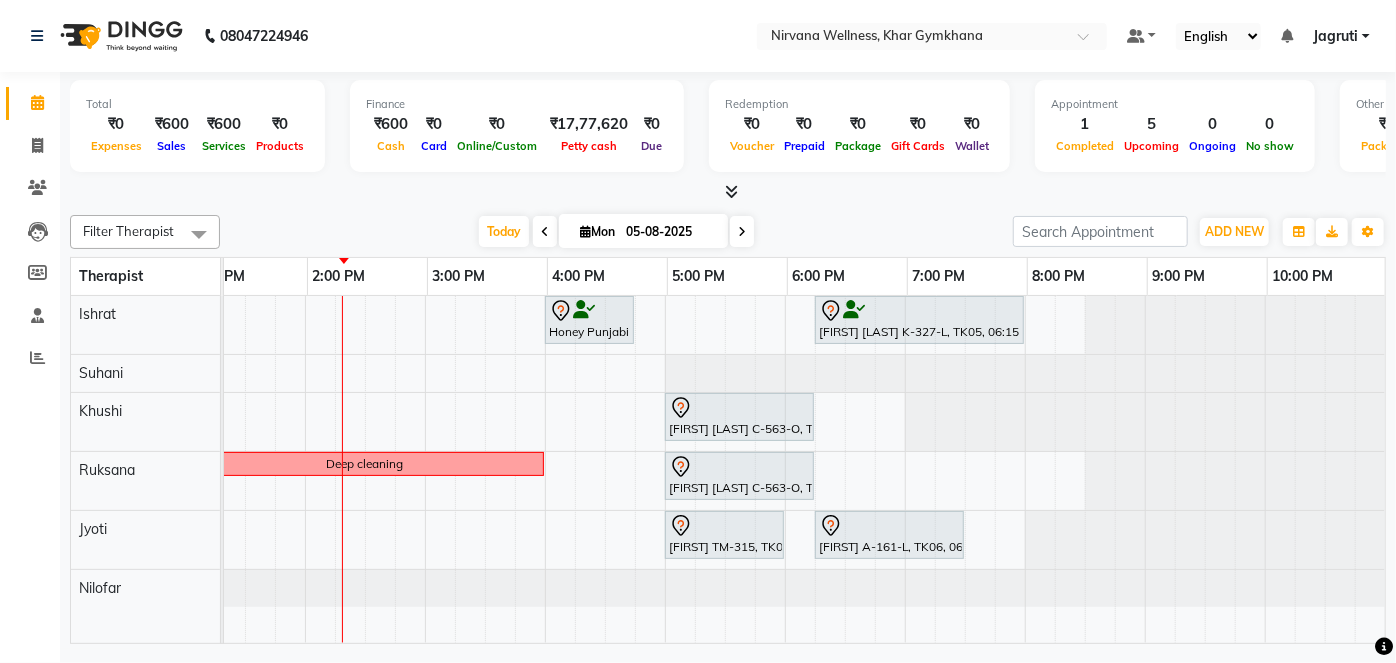 scroll, scrollTop: 0, scrollLeft: 757, axis: horizontal 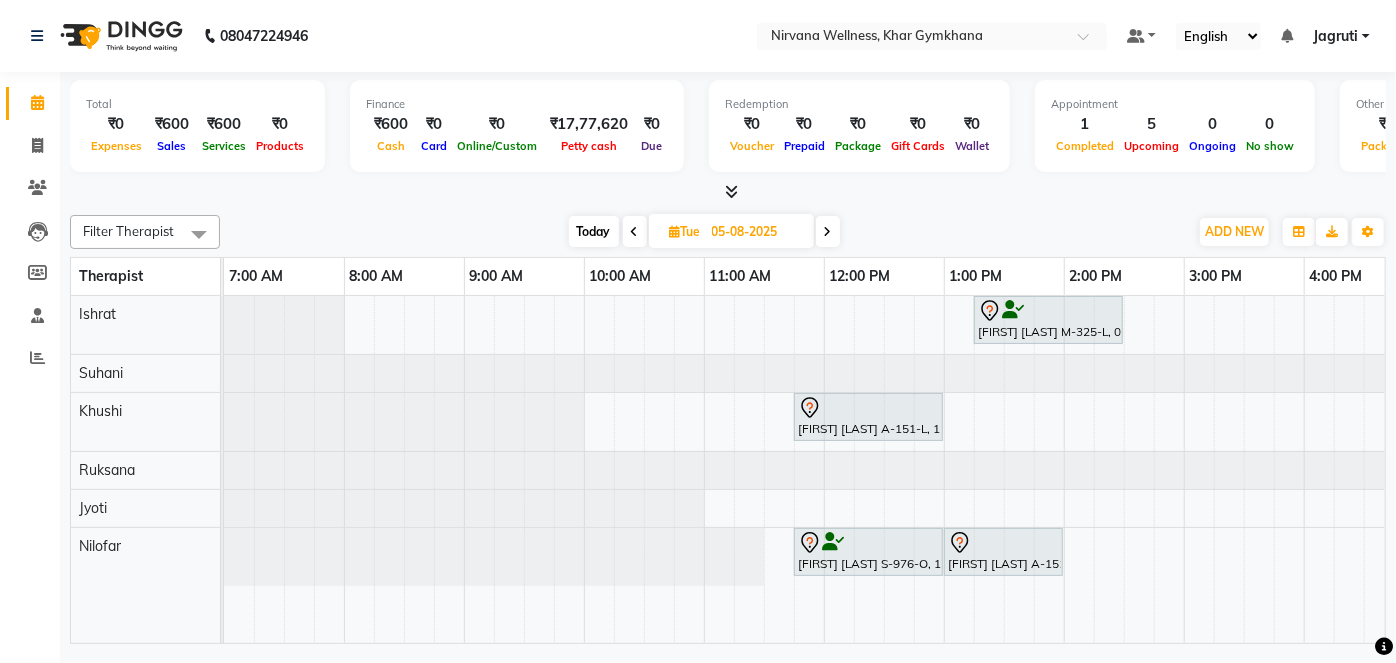 click on "Today" at bounding box center [594, 231] 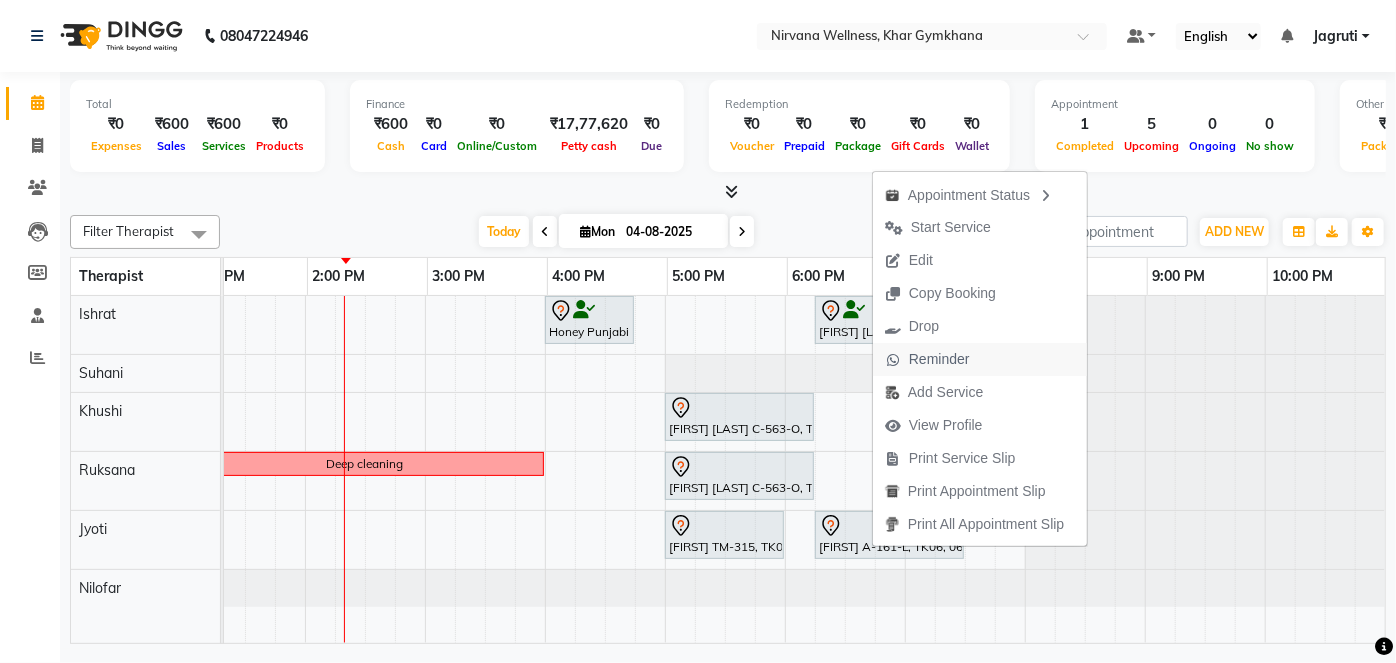 click on "Reminder" at bounding box center (939, 359) 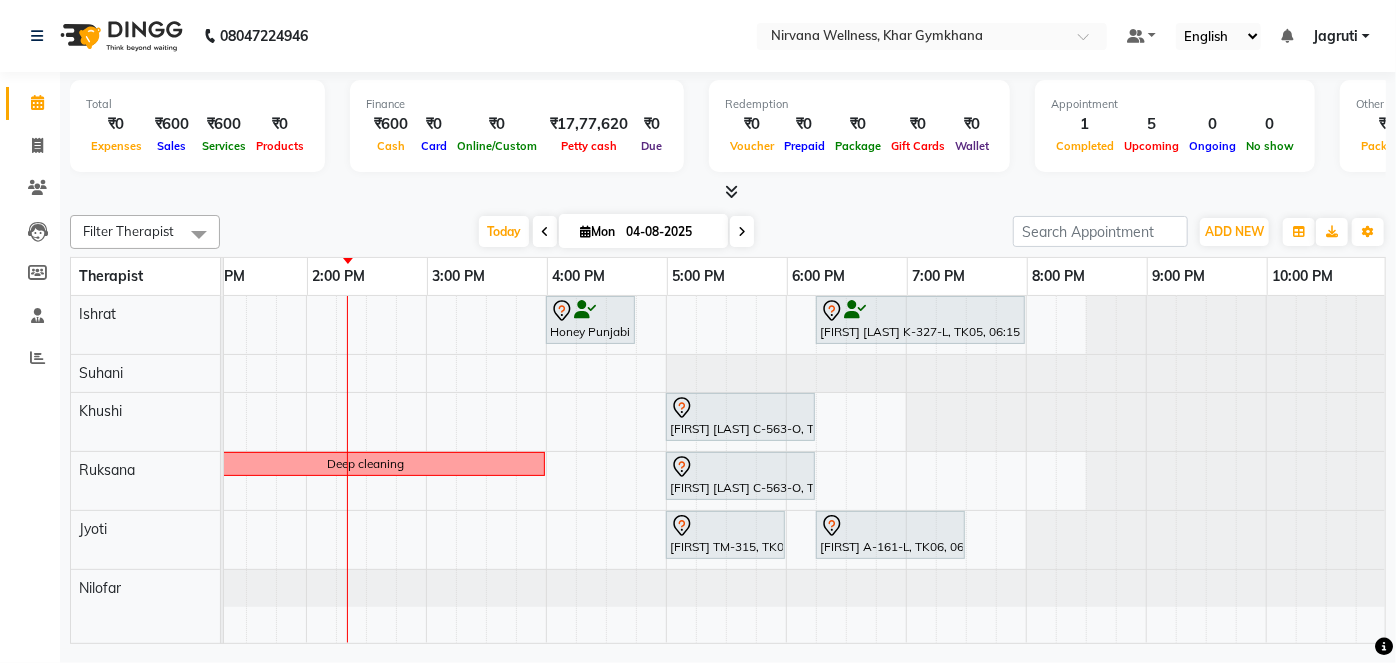 scroll, scrollTop: 0, scrollLeft: 637, axis: horizontal 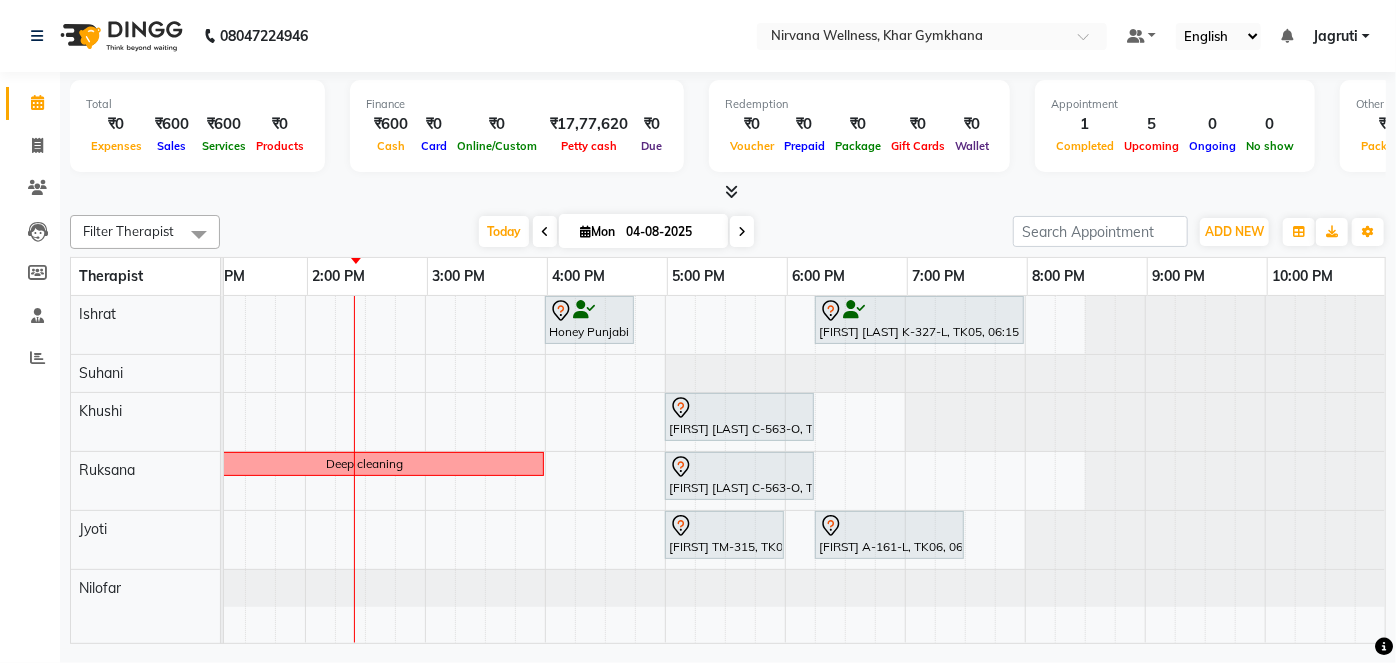 click on "Mon" at bounding box center [597, 231] 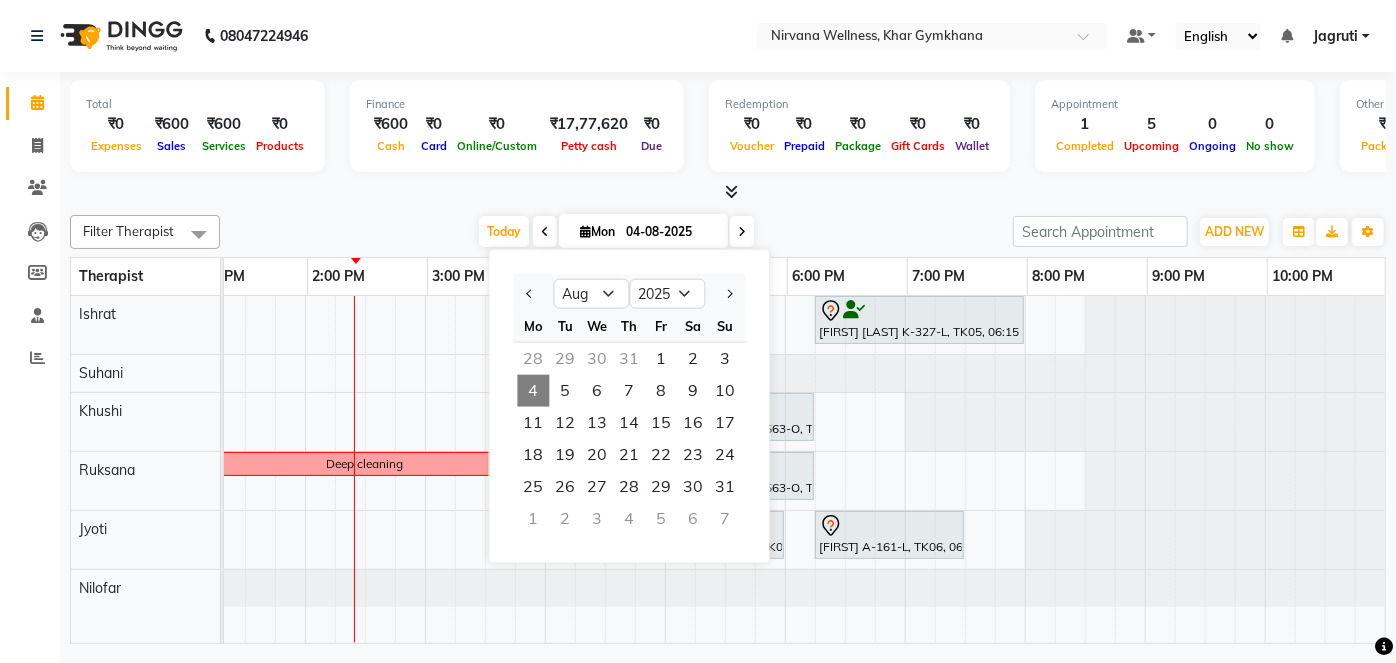 click on "Filter Therapist Select All Ishrat Jyoti Khushi Nilofar Ruksana  Suhani Today  Mon 04-08-2025 Jan Feb Mar Apr May Jun Jul Aug Sep Oct Nov Dec 2015 2016 2017 2018 2019 2020 2021 2022 2023 2024 2025 2026 2027 2028 2029 2030 2031 2032 2033 2034 2035 Mo Tu We Th Fr Sa Su  28   29   30   31   1   2   3   4   5   6   7   8   9   10   11   12   13   14   15   16   17   18   19   20   21   22   23   24   25   26   27   28   29   30   31   1   2   3   4   5   6   7  Toggle Dropdown Add Appointment Add Invoice Add Attendance Add Client Toggle Dropdown Add Appointment Add Invoice Add Attendance Add Client ADD NEW Toggle Dropdown Add Appointment Add Invoice Add Attendance Add Client Filter Therapist Select All Ishrat Jyoti Khushi Nilofar Ruksana  Suhani Group By  Staff View   Room View  View as Vertical  Vertical - Week View  Horizontal  Horizontal - Week View  List  Toggle Dropdown Calendar Settings Manage Tags   Arrange Therapists   Reset Therapists  Full Screen  Show Available Stylist  Appointment Form Zoom 100%" at bounding box center (728, 232) 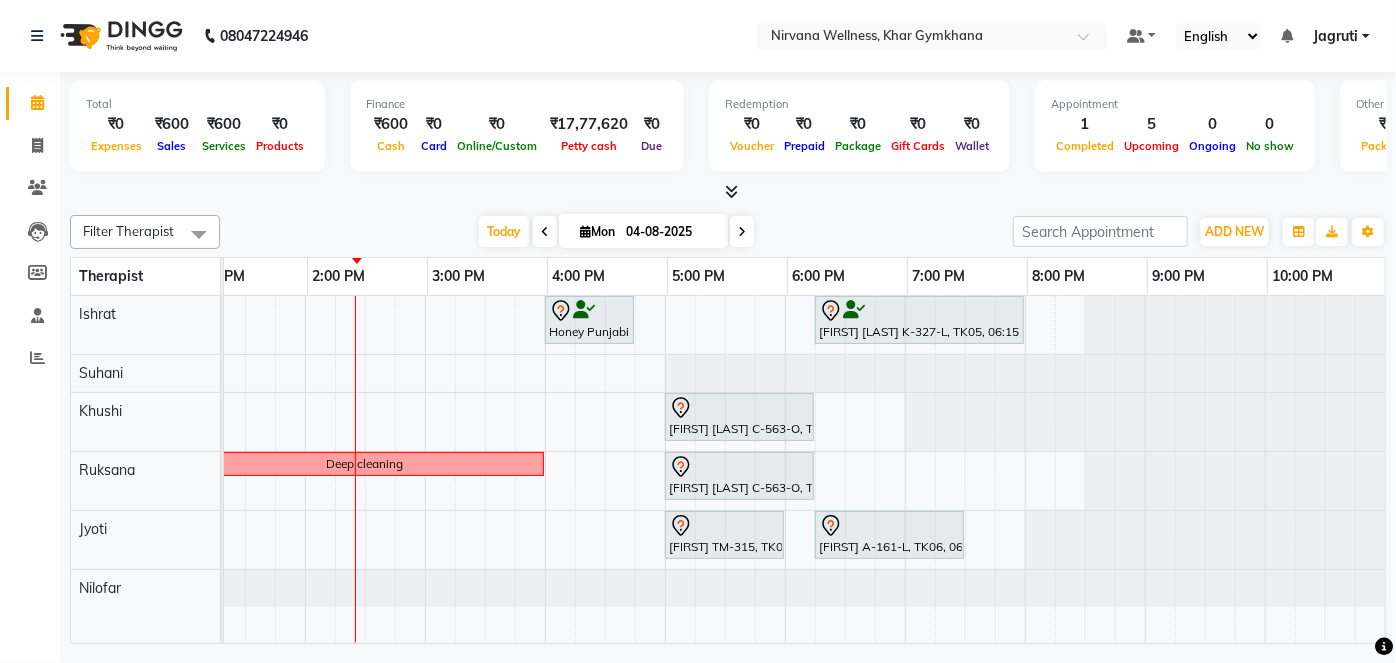 click on "Mon" at bounding box center (597, 231) 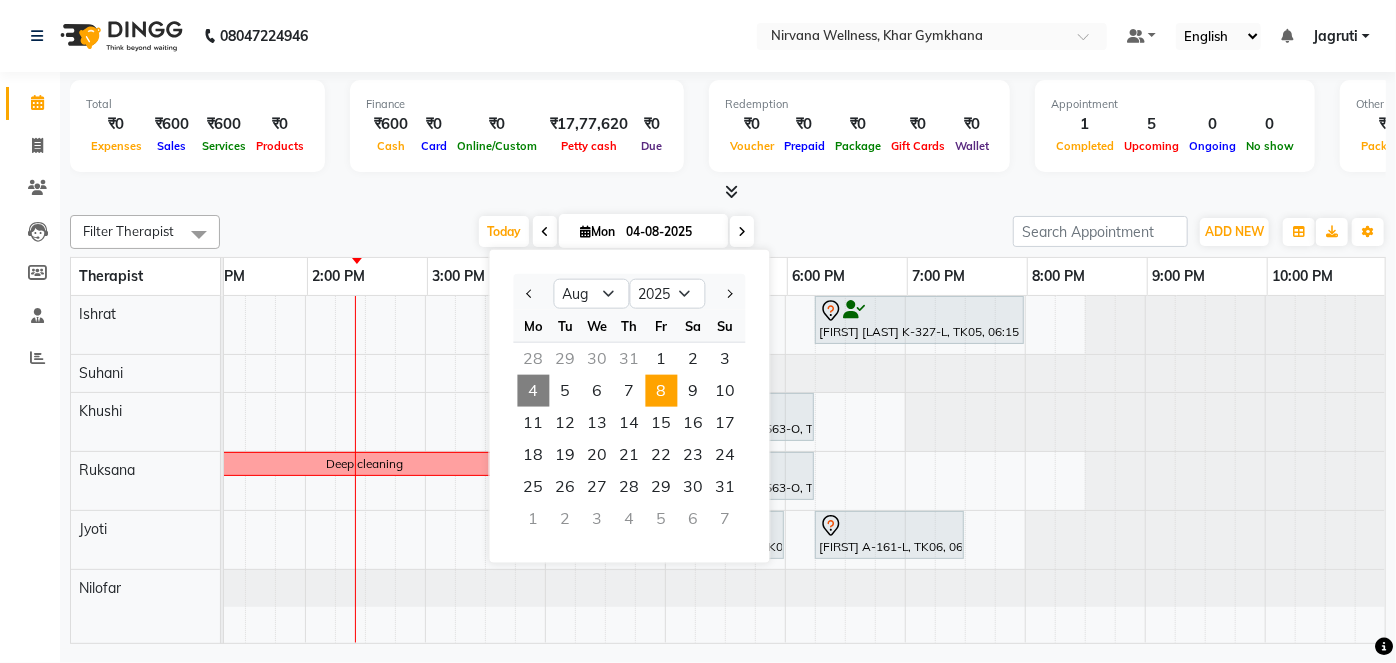 click on "8" at bounding box center (662, 391) 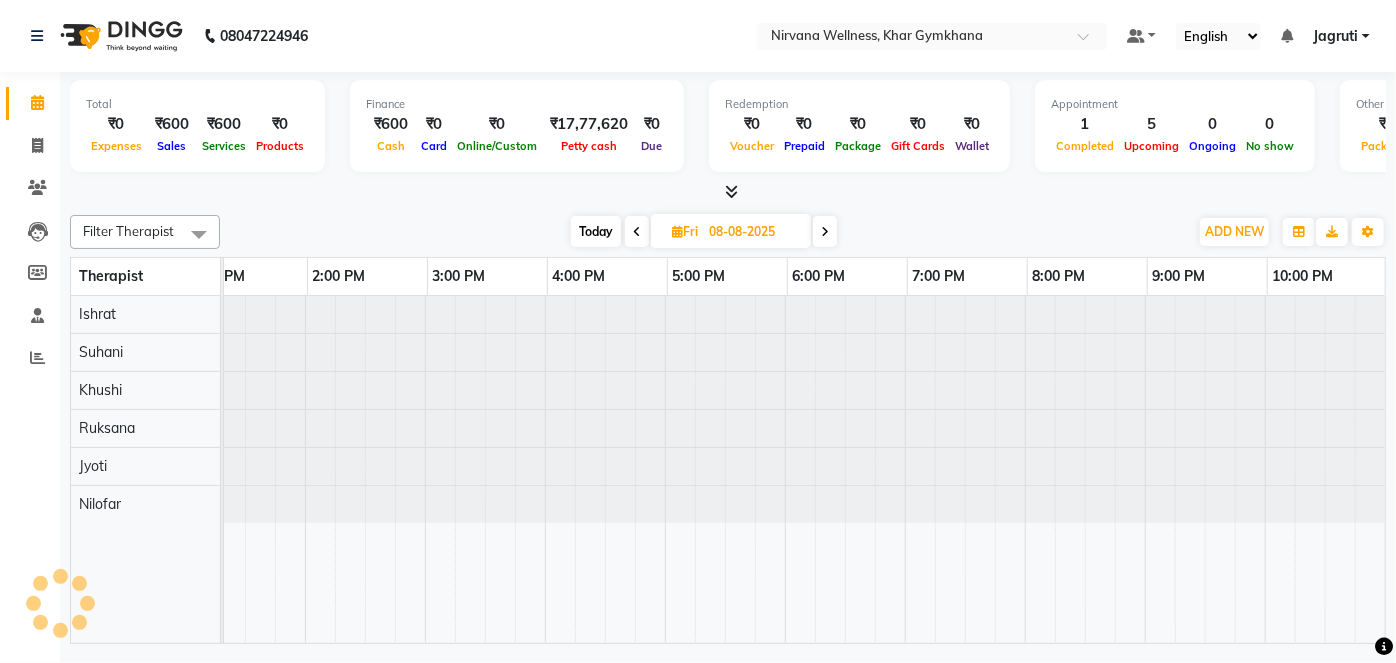scroll, scrollTop: 0, scrollLeft: 0, axis: both 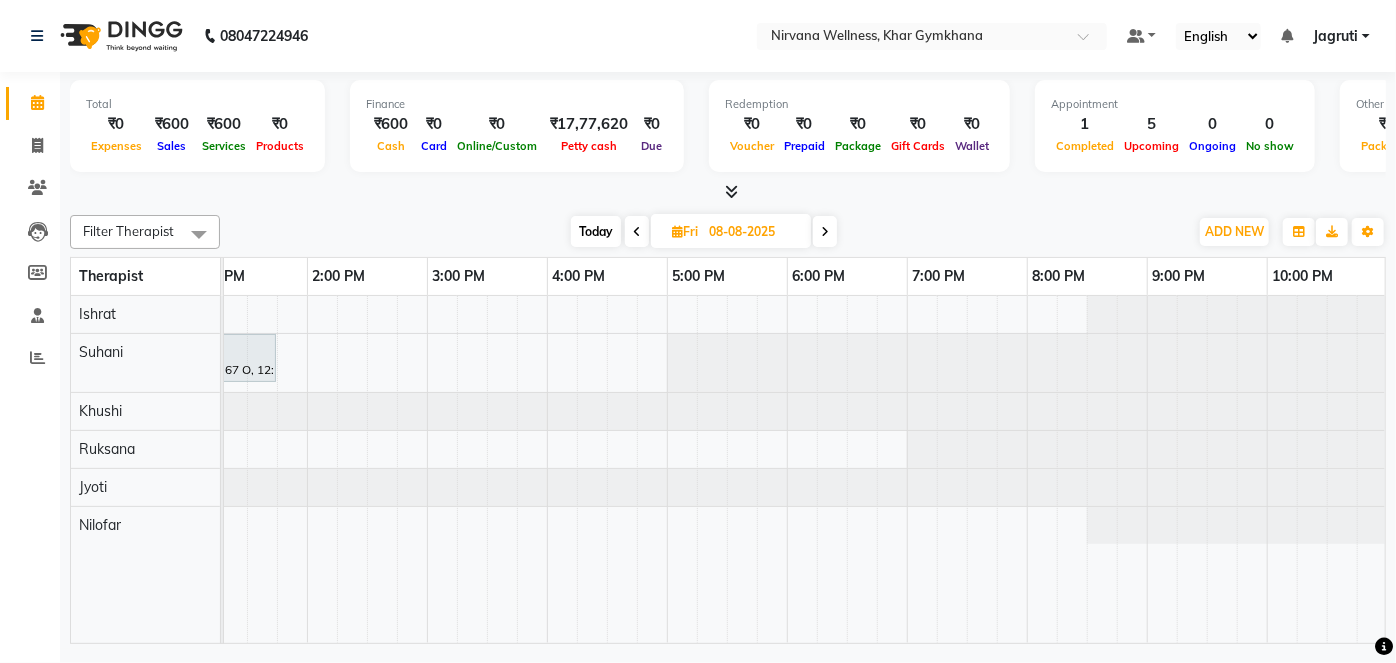 click on "Fri" at bounding box center [685, 231] 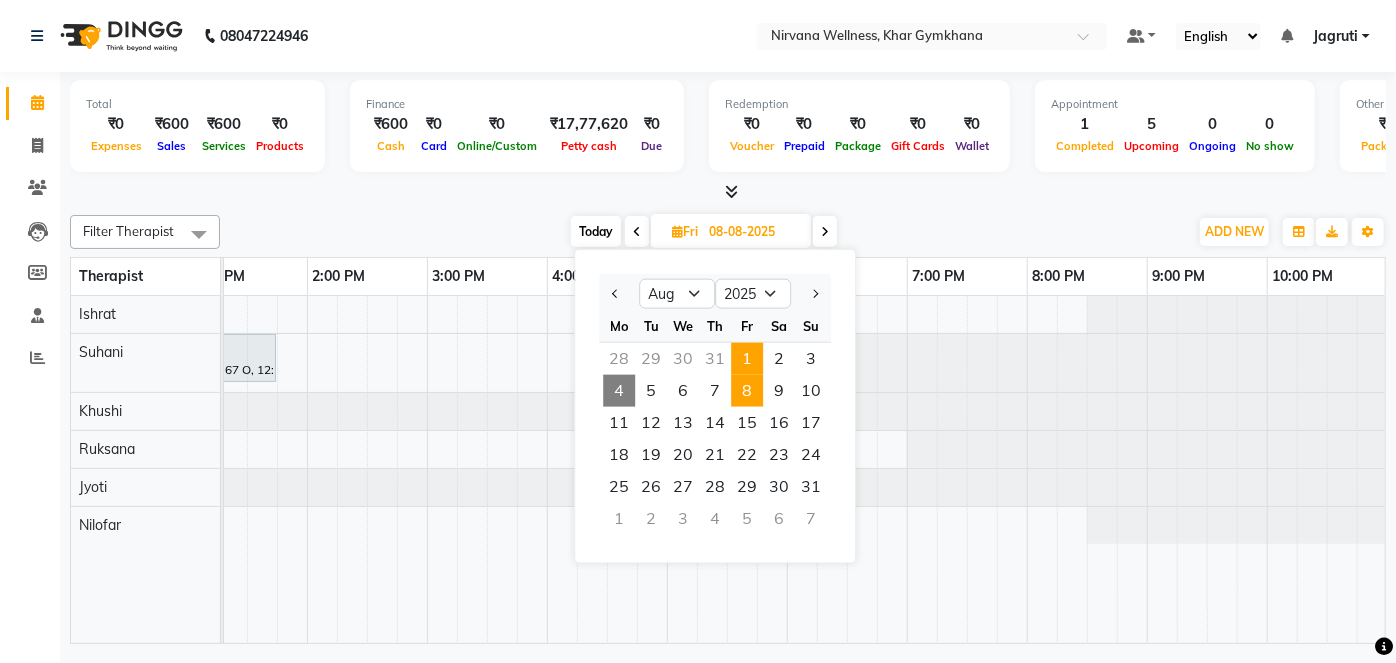 click on "1" at bounding box center [747, 359] 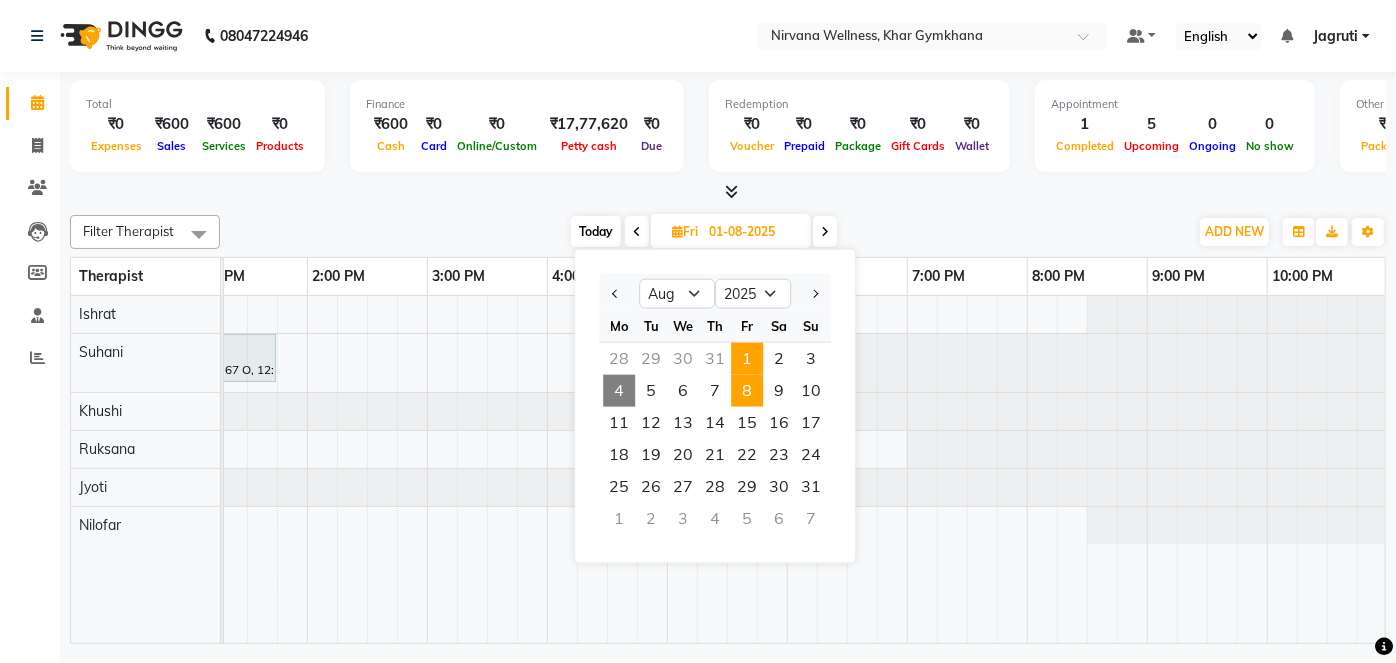 scroll, scrollTop: 0, scrollLeft: 0, axis: both 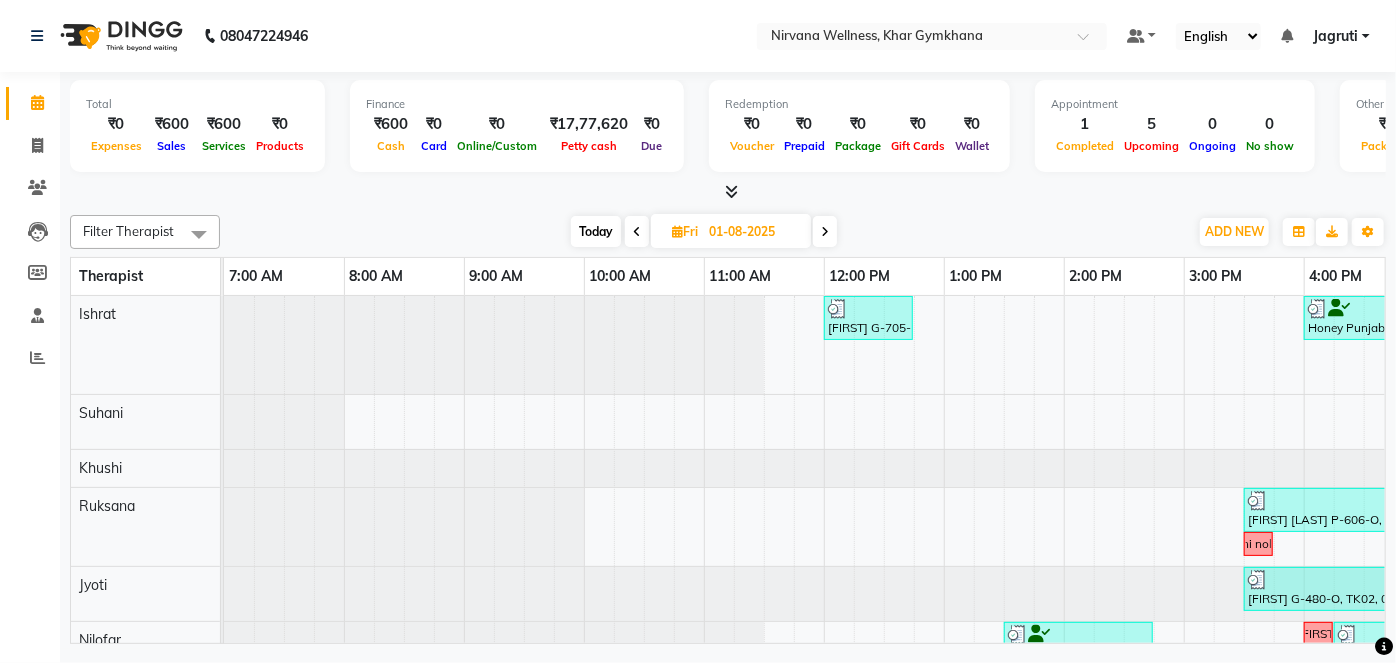 click at bounding box center (825, 232) 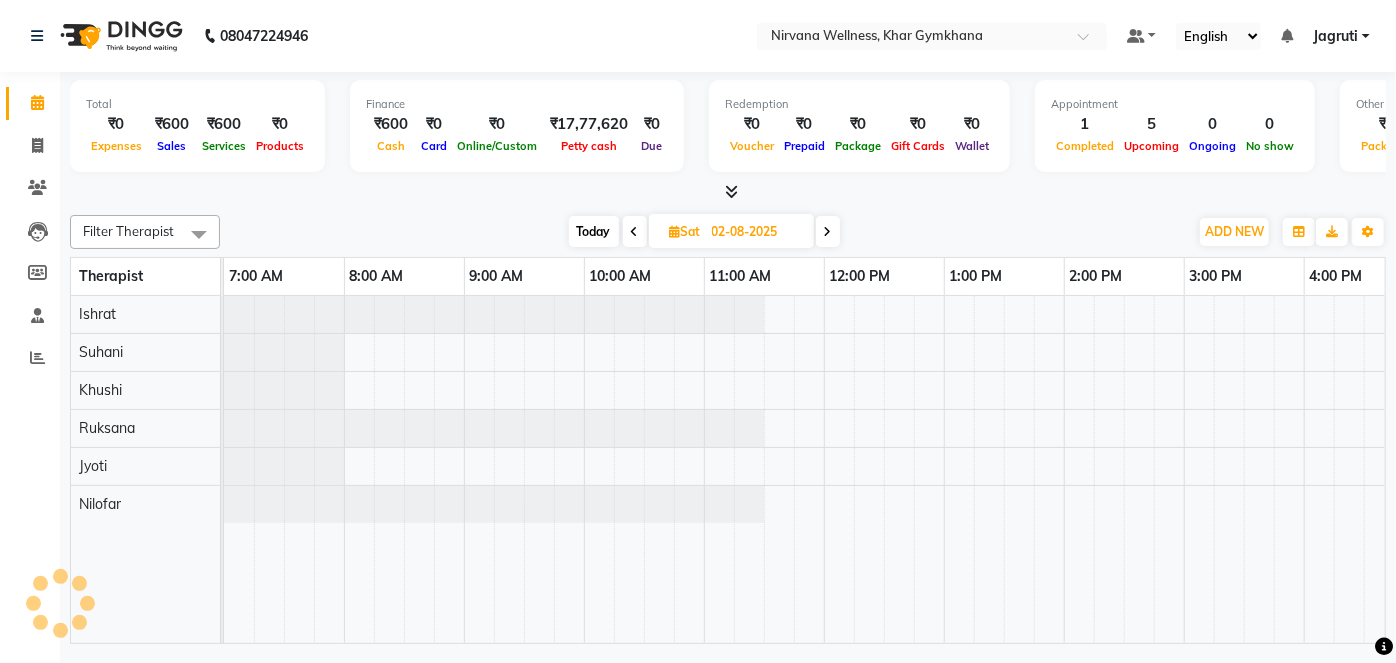 scroll, scrollTop: 0, scrollLeft: 757, axis: horizontal 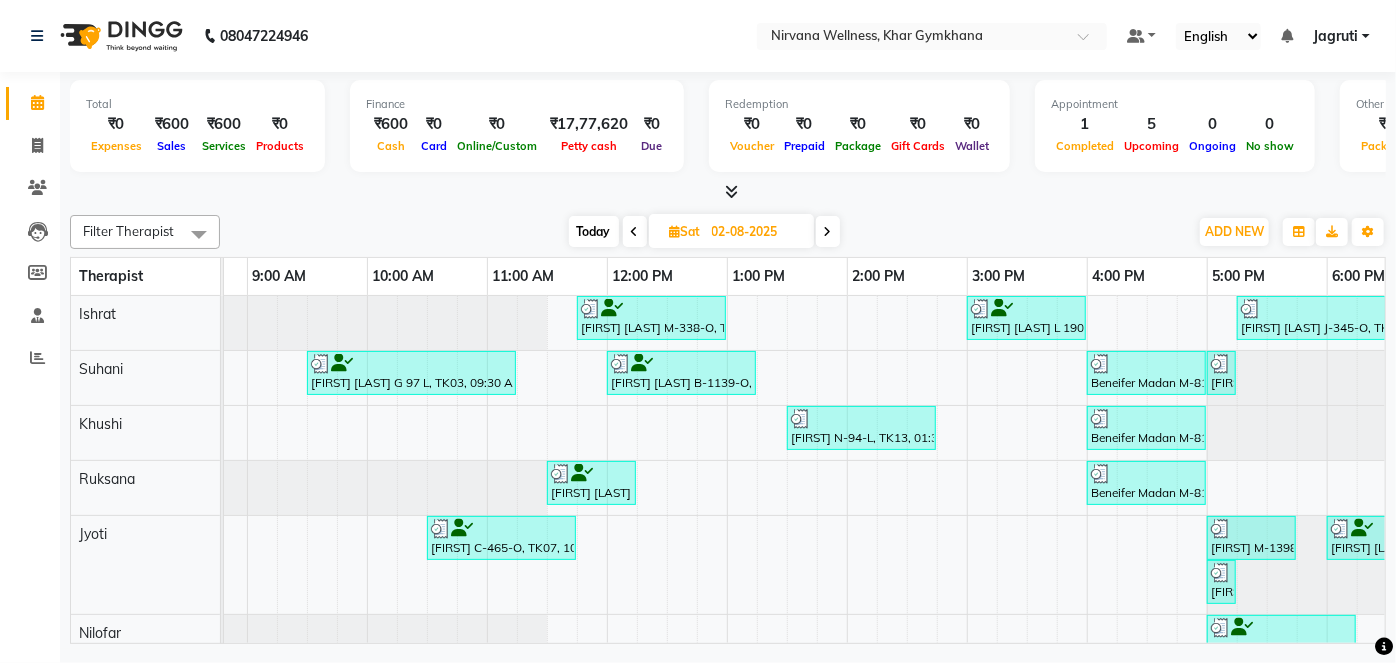 click on "Today" at bounding box center (594, 231) 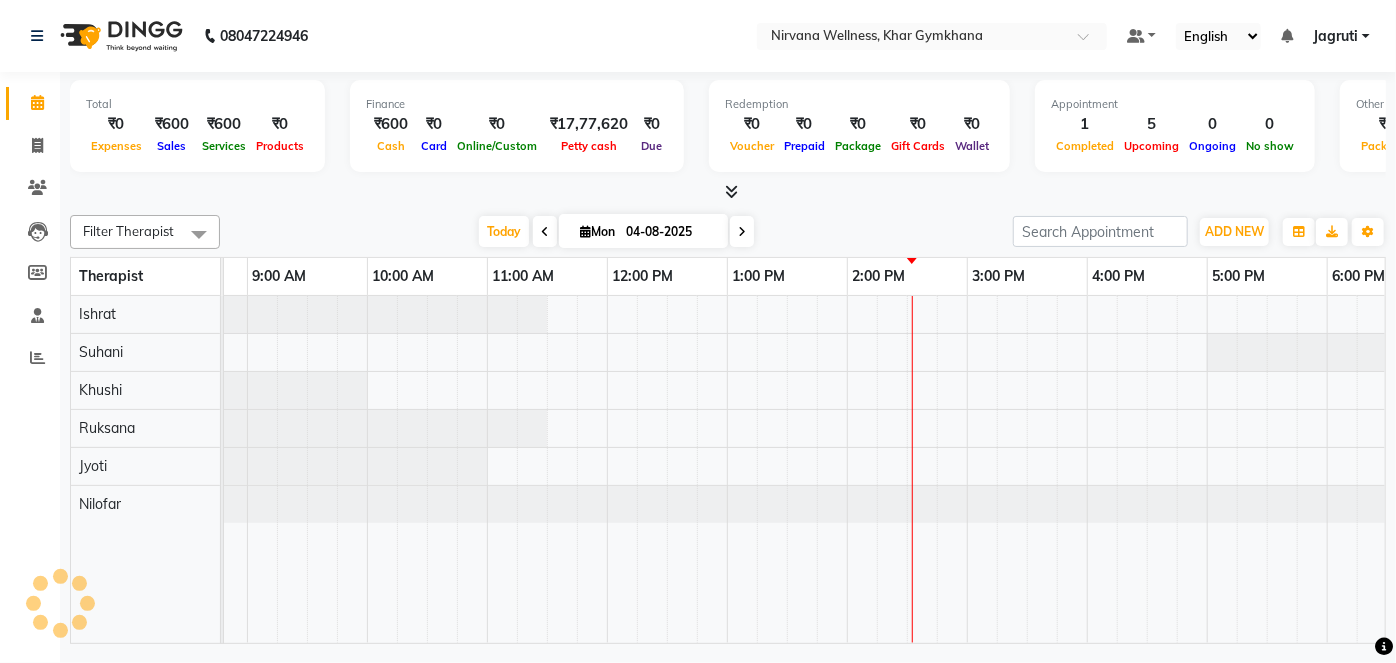 scroll, scrollTop: 0, scrollLeft: 757, axis: horizontal 